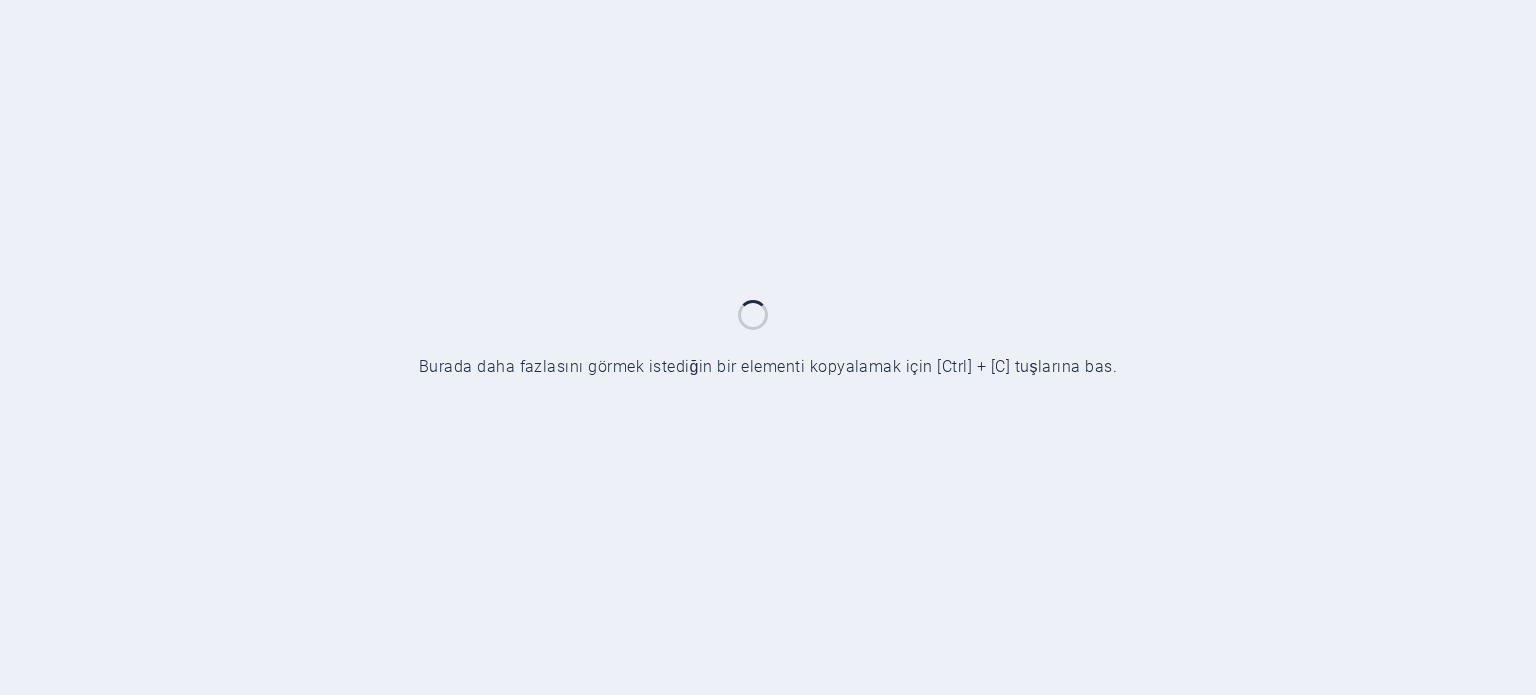 scroll, scrollTop: 0, scrollLeft: 0, axis: both 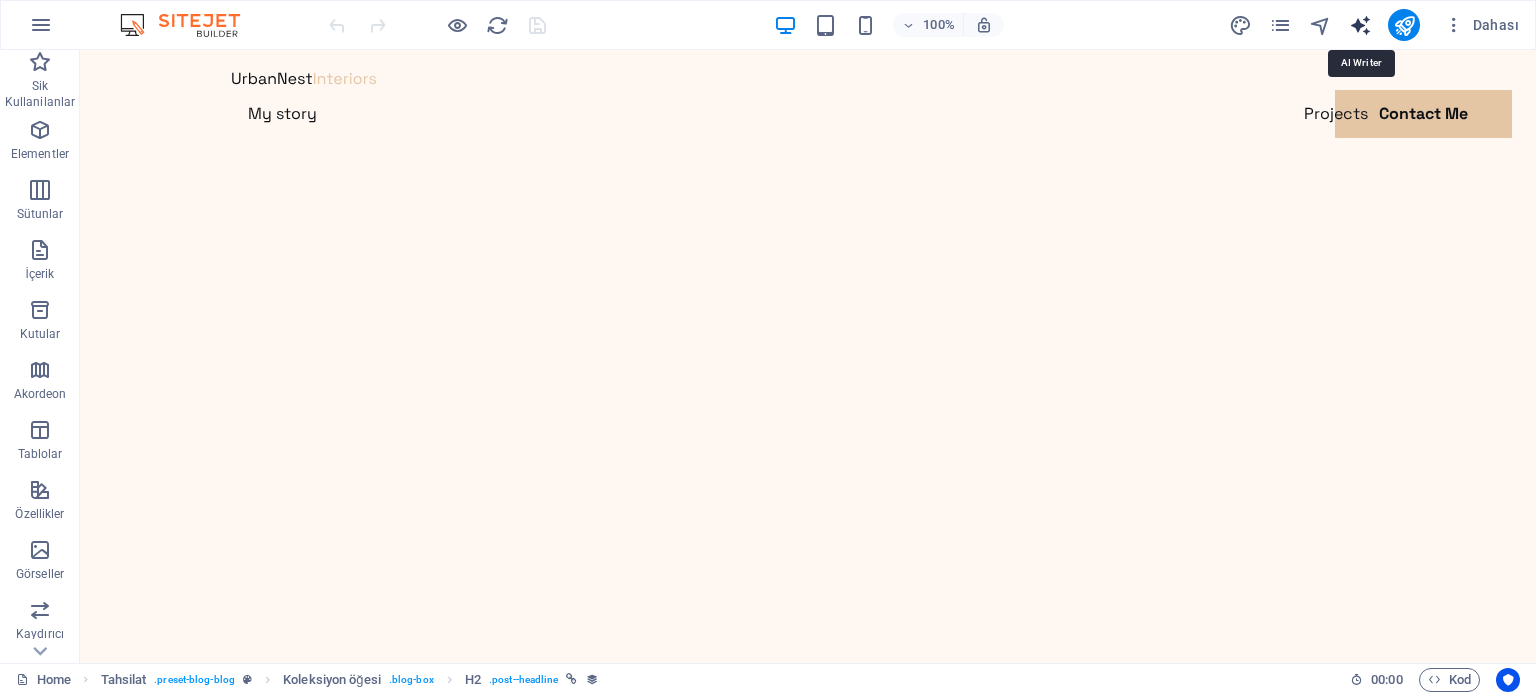 click at bounding box center [1360, 25] 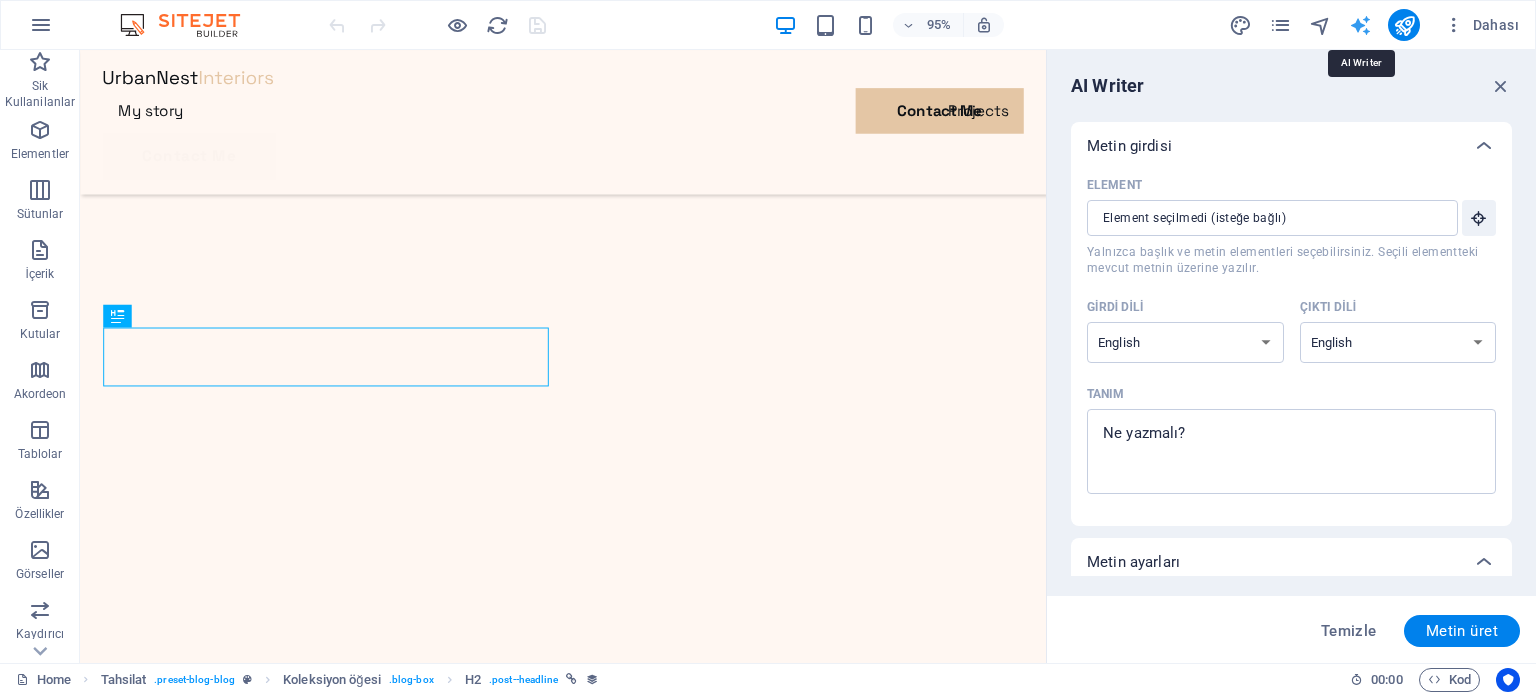scroll, scrollTop: 692, scrollLeft: 0, axis: vertical 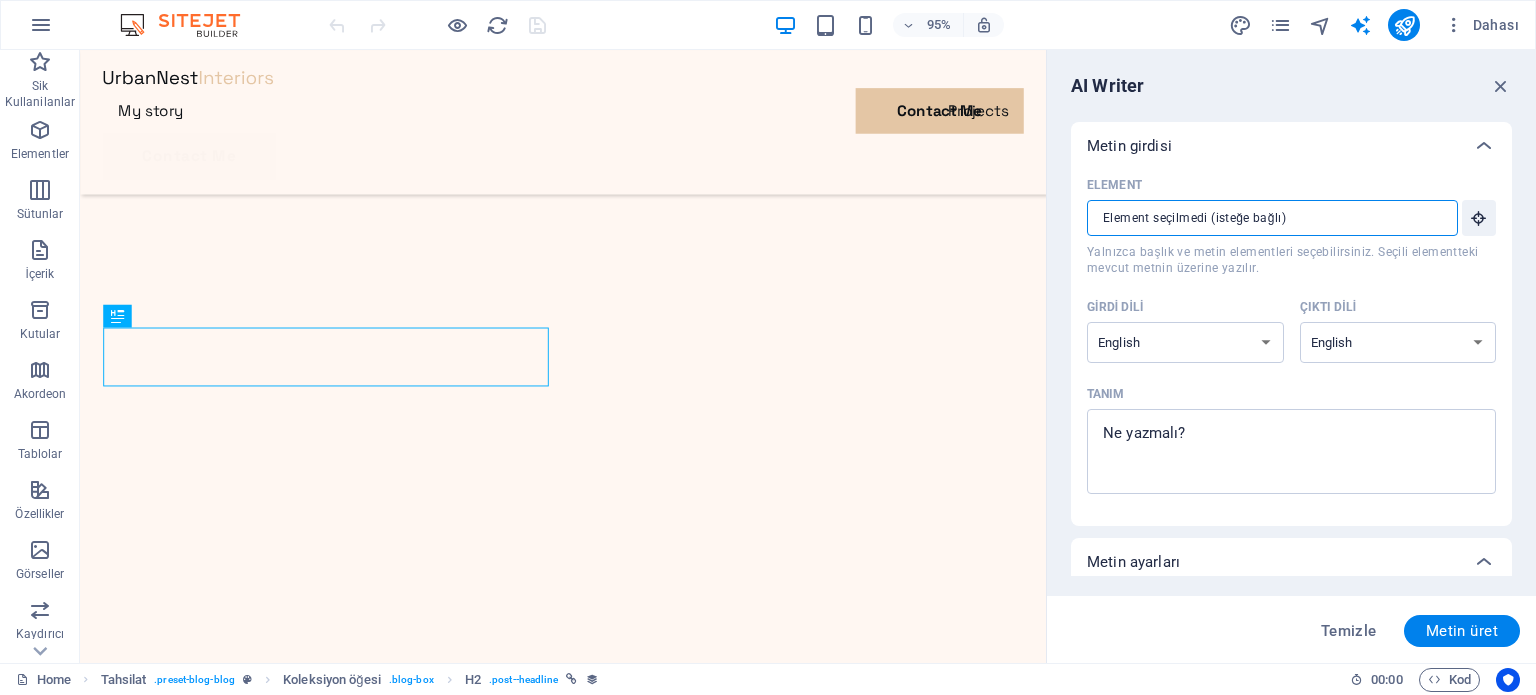 click on "Element ​ Yalnızca başlık ve metin elementleri seçebilirsiniz. Seçili elementteki mevcut metnin üzerine yazılır." at bounding box center [1265, 218] 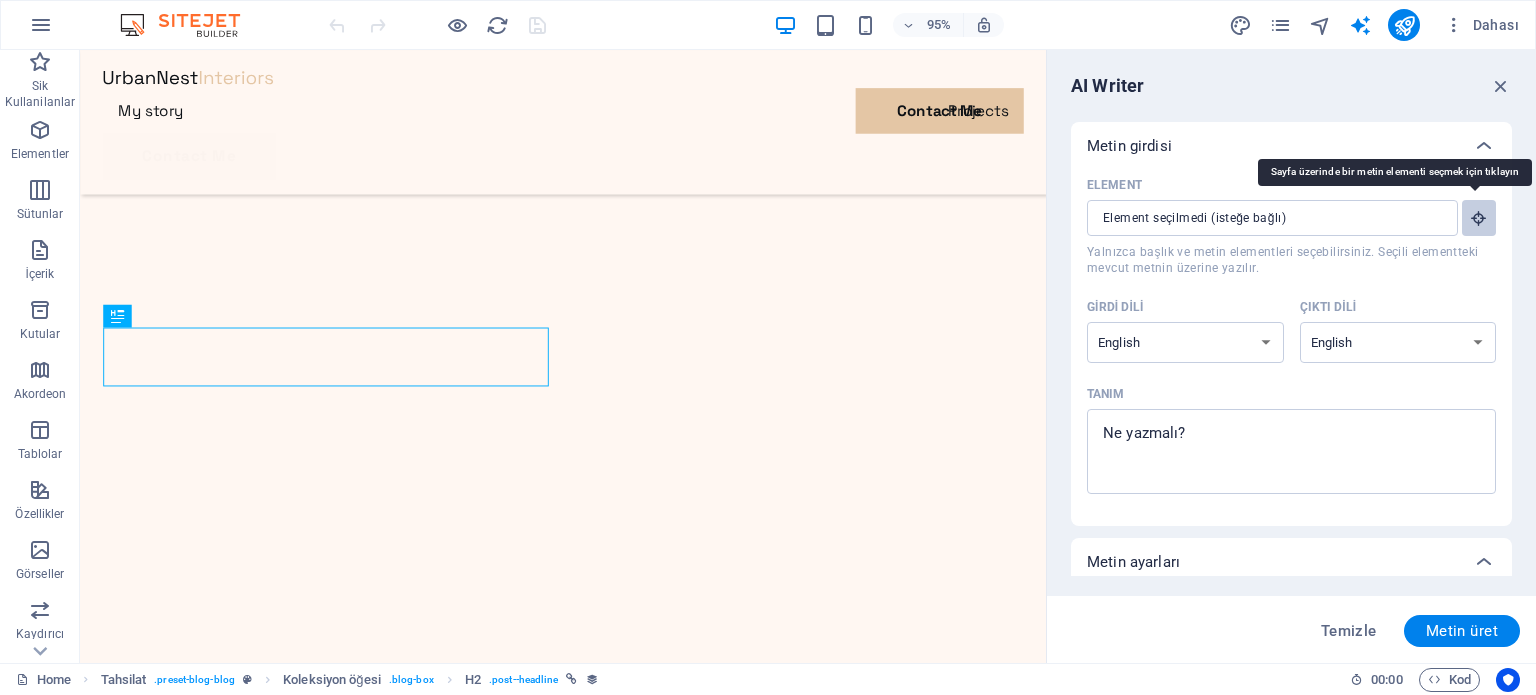 click at bounding box center (1479, 218) 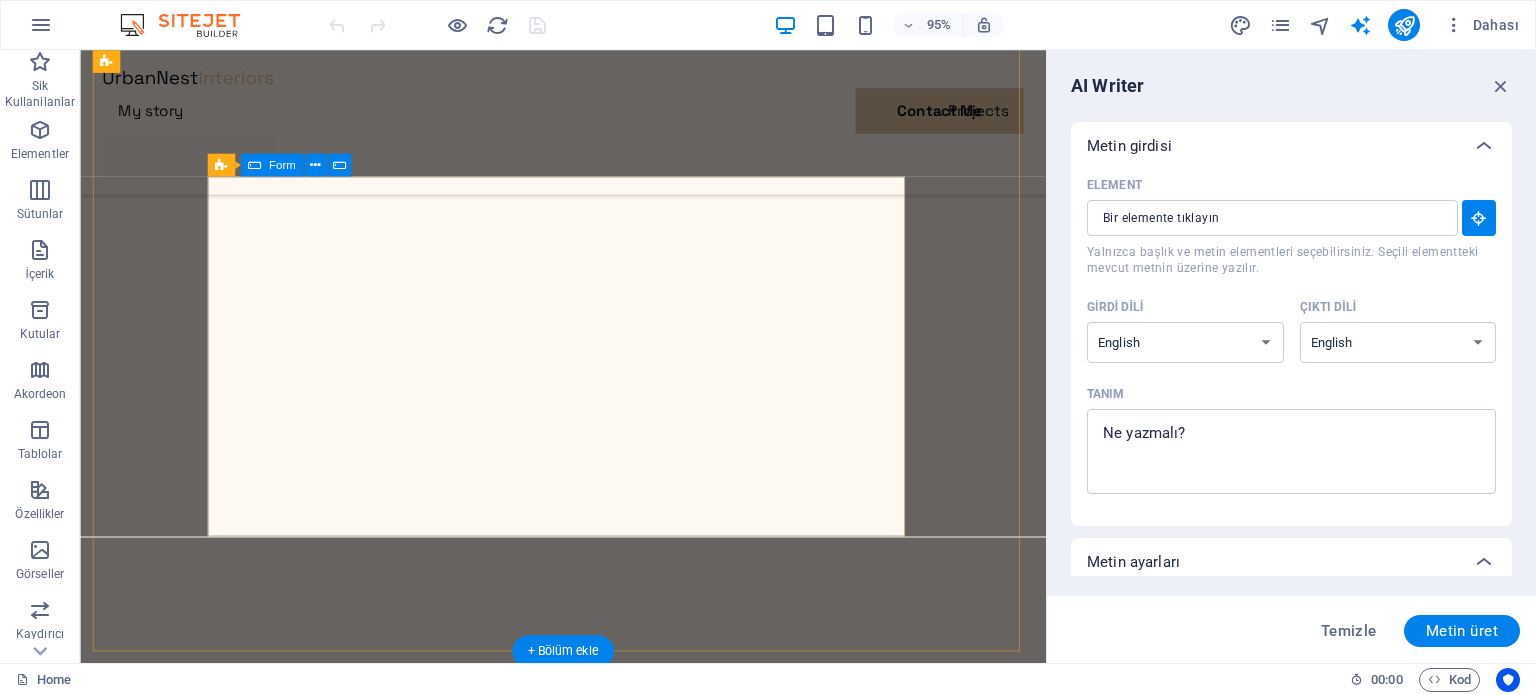 scroll, scrollTop: 2292, scrollLeft: 0, axis: vertical 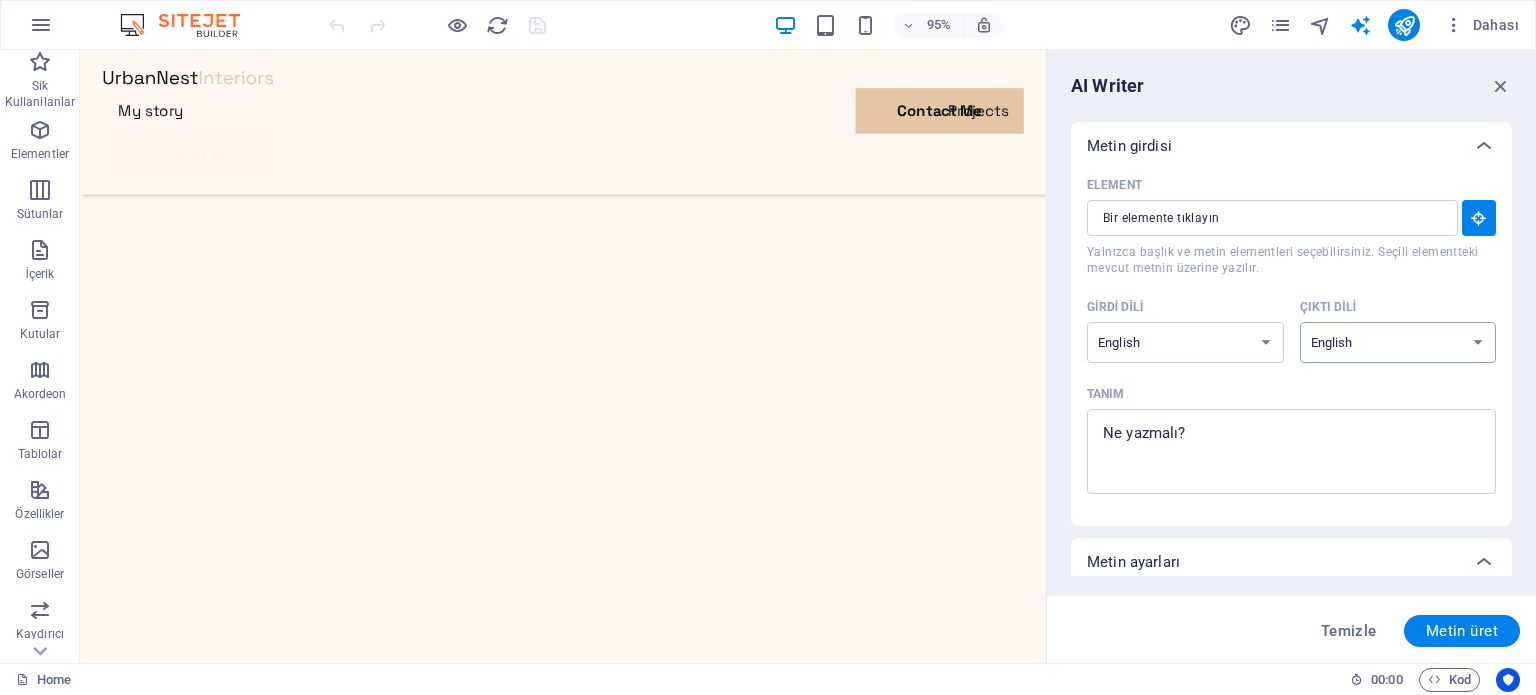 click on "Albanian Arabic Armenian Awadhi Azerbaijani Bashkir Basque Belarusian Bengali Bhojpuri Bosnian Brazilian Portuguese Bulgarian Cantonese (Yue) Catalan Chhattisgarhi Chinese Croatian Czech Danish Dogri Dutch English Estonian Faroese Finnish French Galician Georgian German Greek Gujarati Haryanvi Hindi Hungarian Indonesian Irish Italian Japanese Javanese Kannada Kashmiri Kazakh Konkani Korean Kyrgyz Latvian Lithuanian Macedonian Maithili Malay Maltese Mandarin Mandarin Chinese Marathi Marwari Min Nan Moldovan Mongolian Montenegrin Nepali Norwegian Oriya Pashto Persian (Farsi) Polish Portuguese Punjabi Rajasthani Romanian Russian Sanskrit Santali Serbian Sindhi Sinhala Slovak Slovene Slovenian Spanish Ukrainian Urdu Uzbek Vietnamese Welsh Wu" at bounding box center (1398, 342) 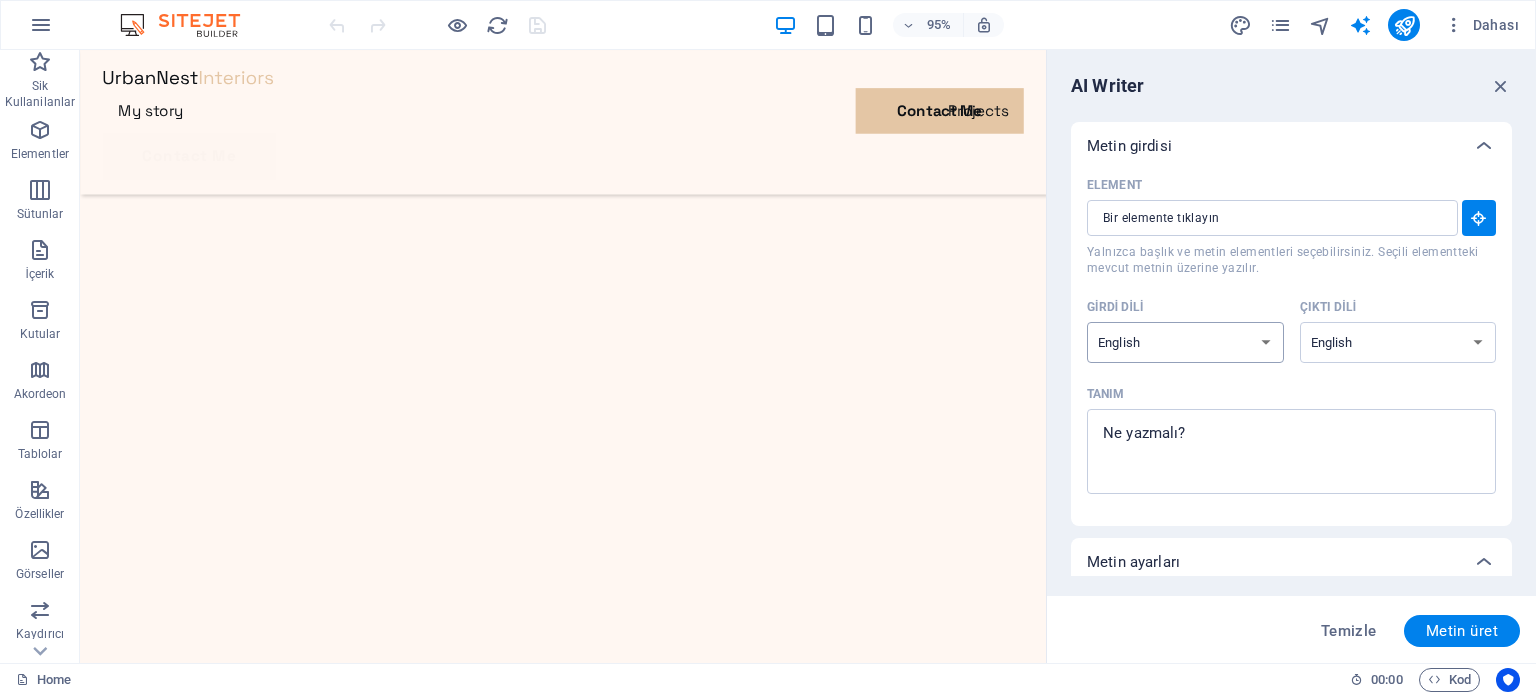 click on "Albanian Arabic Armenian Awadhi Azerbaijani Bashkir Basque Belarusian Bengali Bhojpuri Bosnian Brazilian Portuguese Bulgarian Cantonese (Yue) Catalan Chhattisgarhi Chinese Croatian Czech Danish Dogri Dutch English Estonian Faroese Finnish French Galician Georgian German Greek Gujarati Haryanvi Hindi Hungarian Indonesian Irish Italian Japanese Javanese Kannada Kashmiri Kazakh Konkani Korean Kyrgyz Latvian Lithuanian Macedonian Maithili Malay Maltese Mandarin Mandarin Chinese Marathi Marwari Min Nan Moldovan Mongolian Montenegrin Nepali Norwegian Oriya Pashto Persian (Farsi) Polish Portuguese Punjabi Rajasthani Romanian Russian Sanskrit Santali Serbian Sindhi Sinhala Slovak Slovene Slovenian Spanish Ukrainian Urdu Uzbek Vietnamese Welsh Wu" at bounding box center [1185, 342] 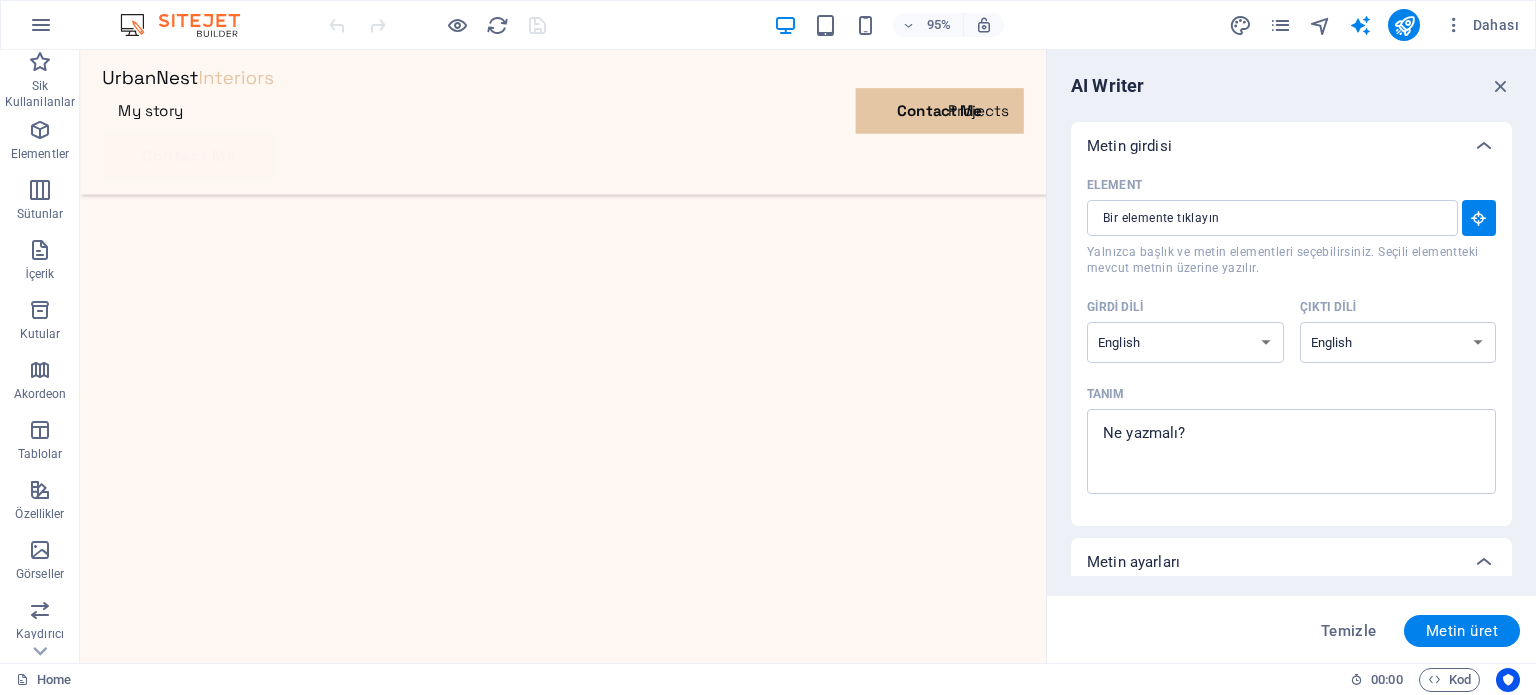 click on "Metin girdisi" at bounding box center (1273, 146) 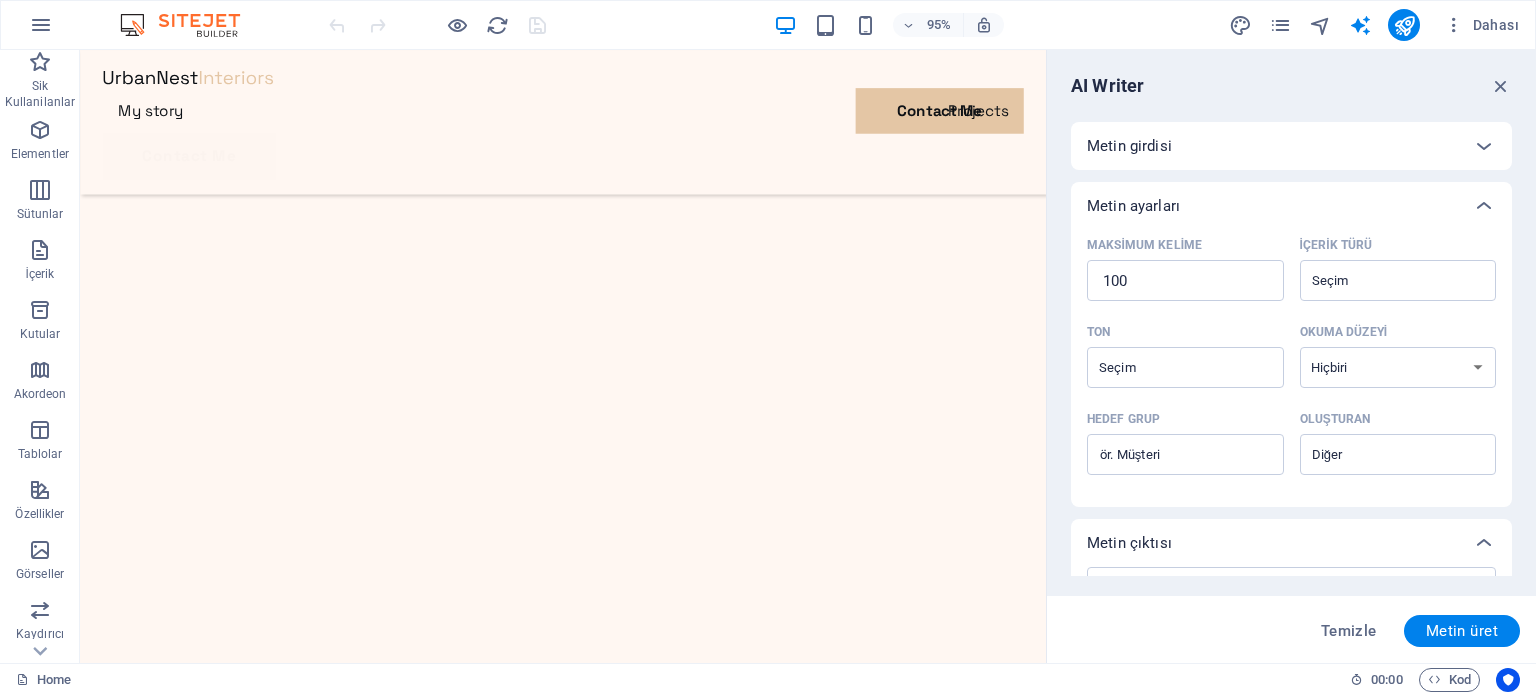 click on "Metin girdisi" at bounding box center [1273, 146] 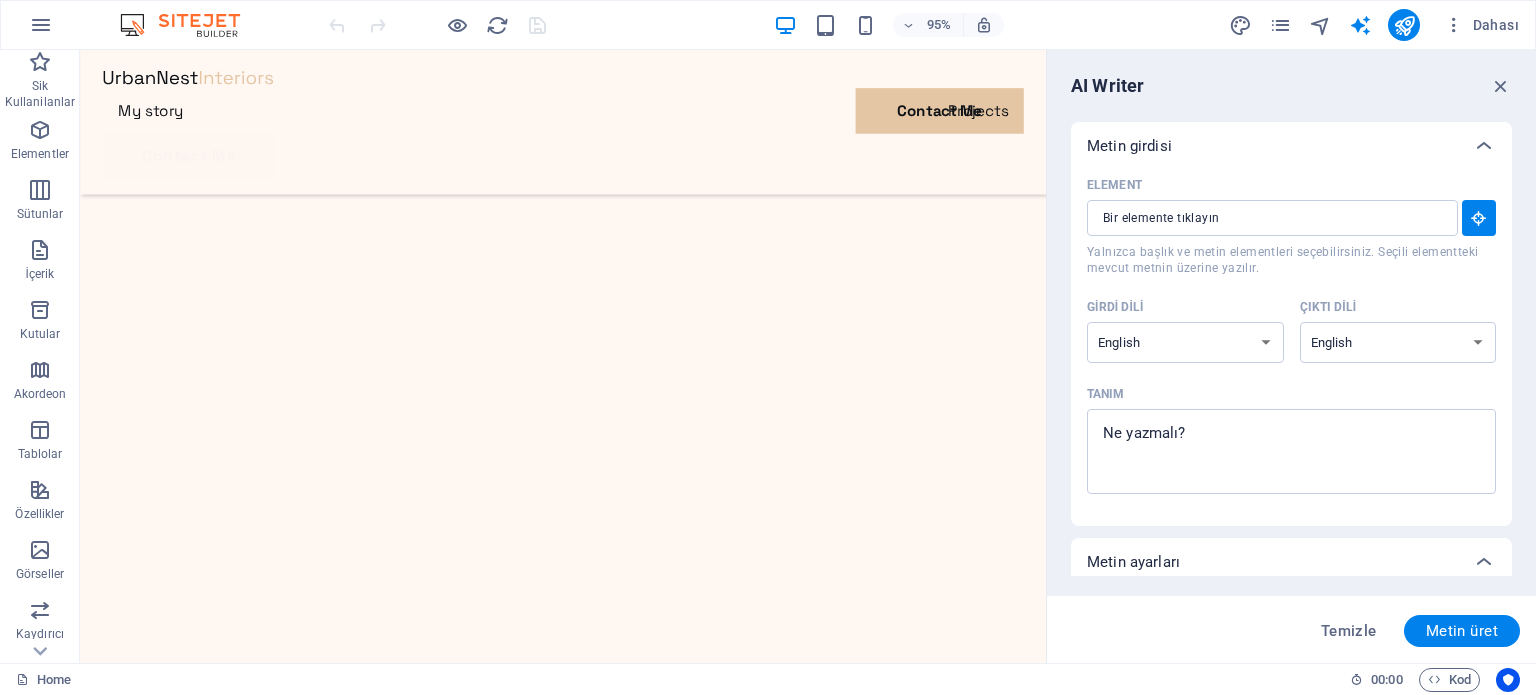 click on "Metin girdisi" at bounding box center [1273, 146] 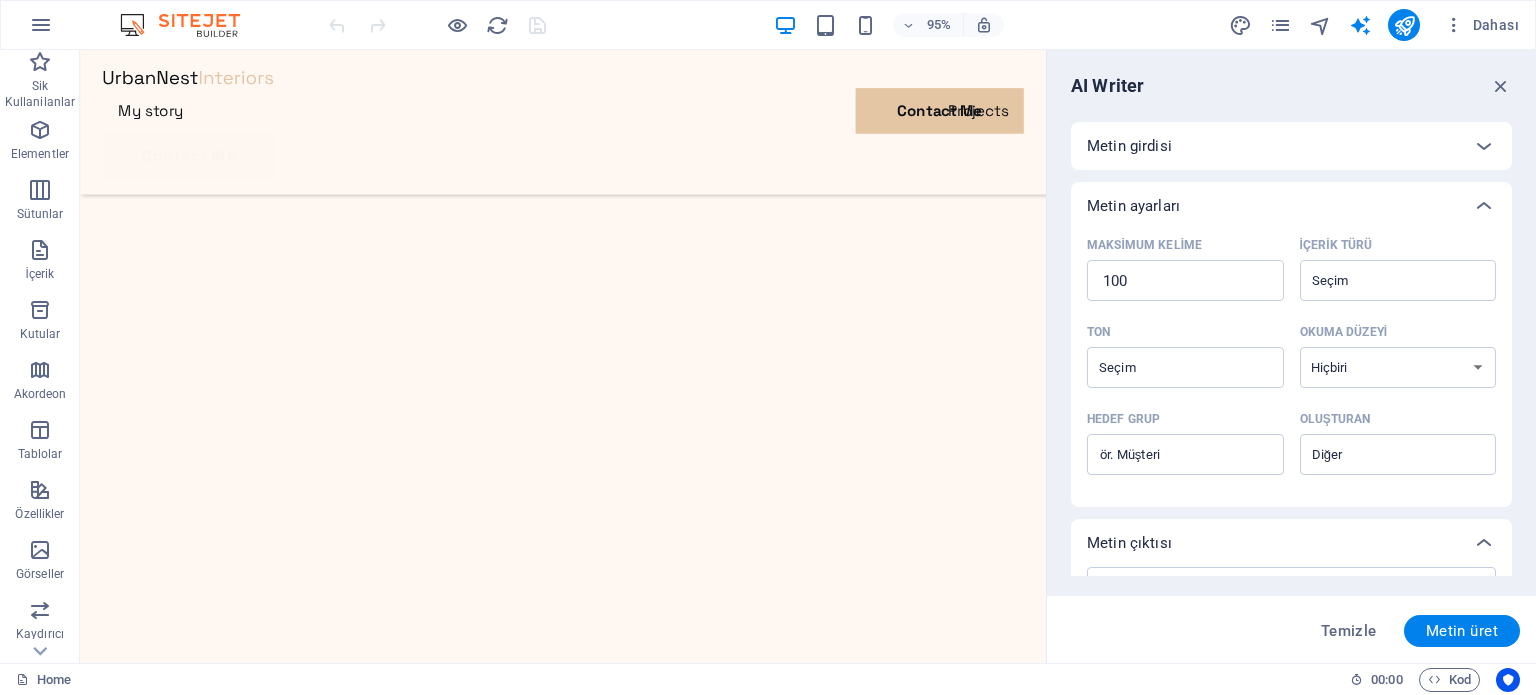 scroll, scrollTop: 104, scrollLeft: 0, axis: vertical 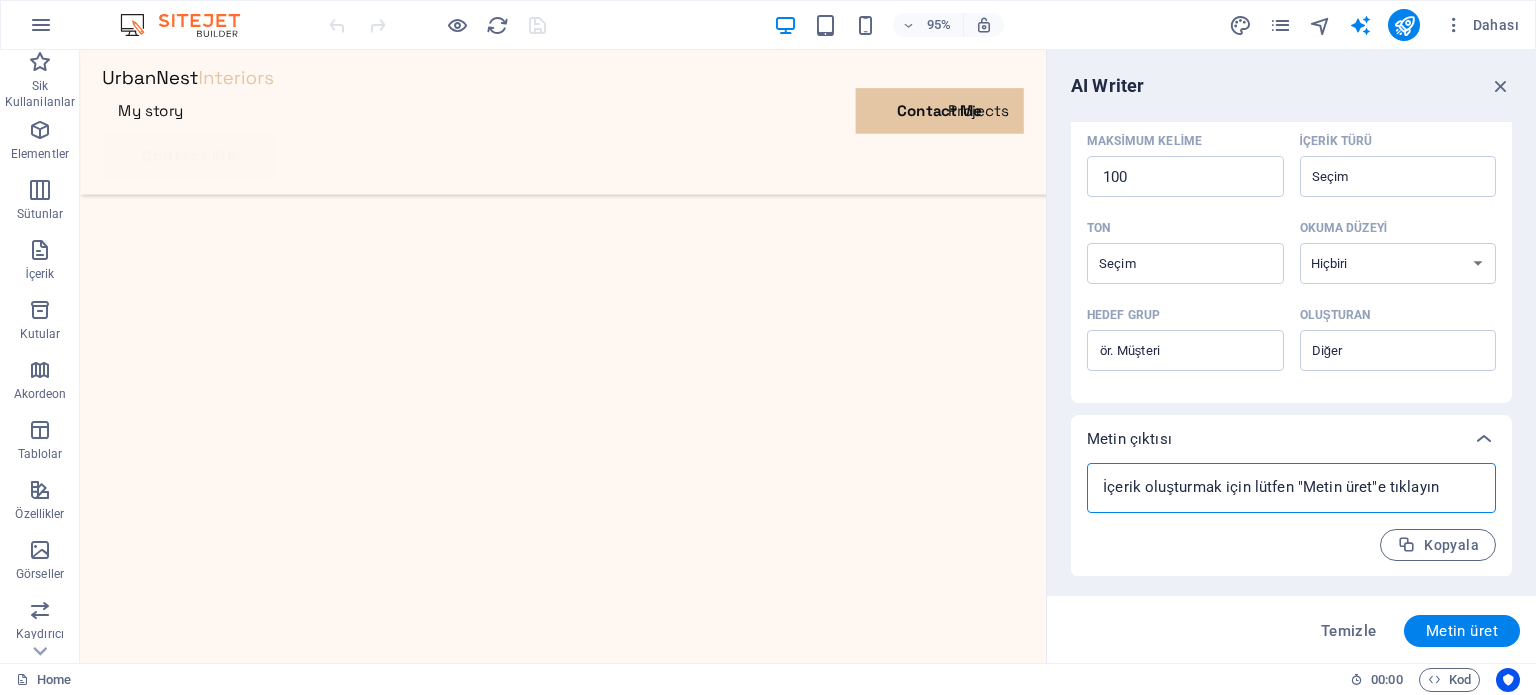 click at bounding box center [1291, 488] 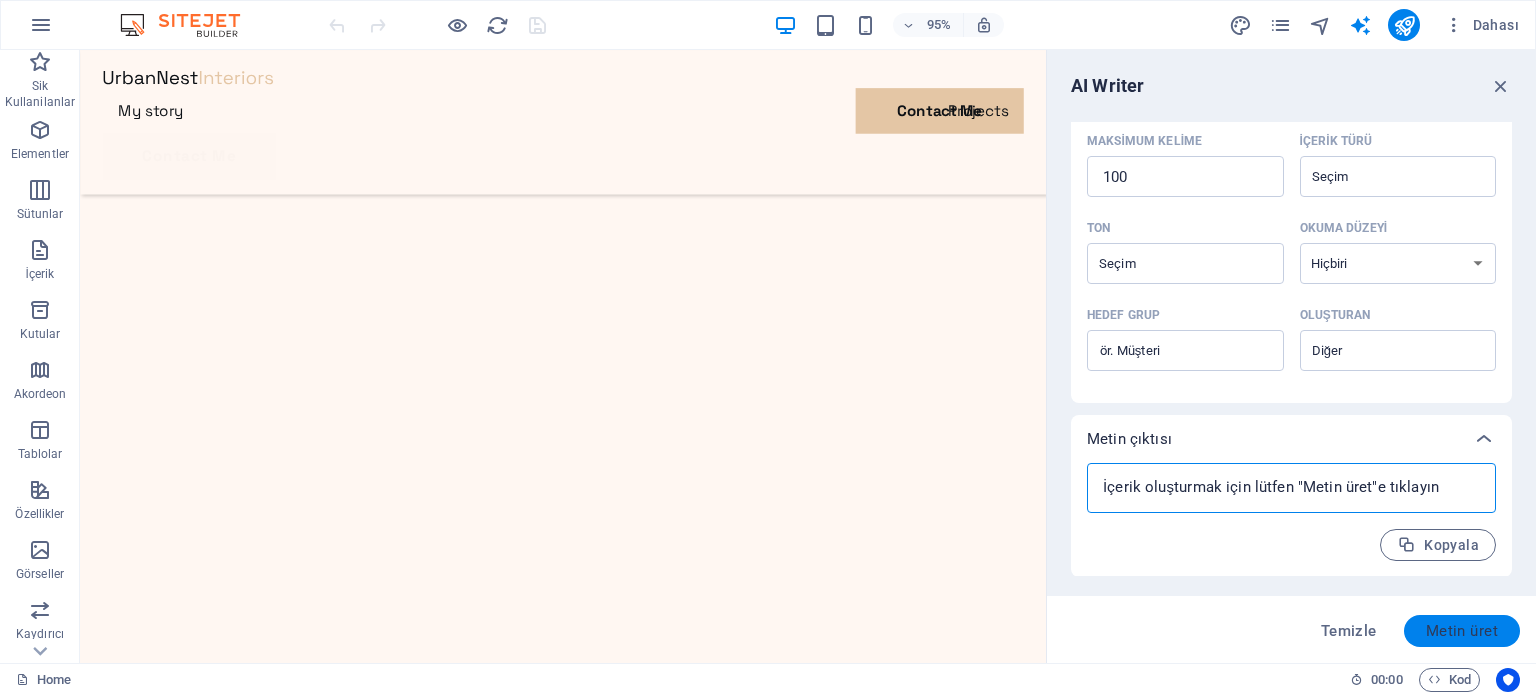 type on "x" 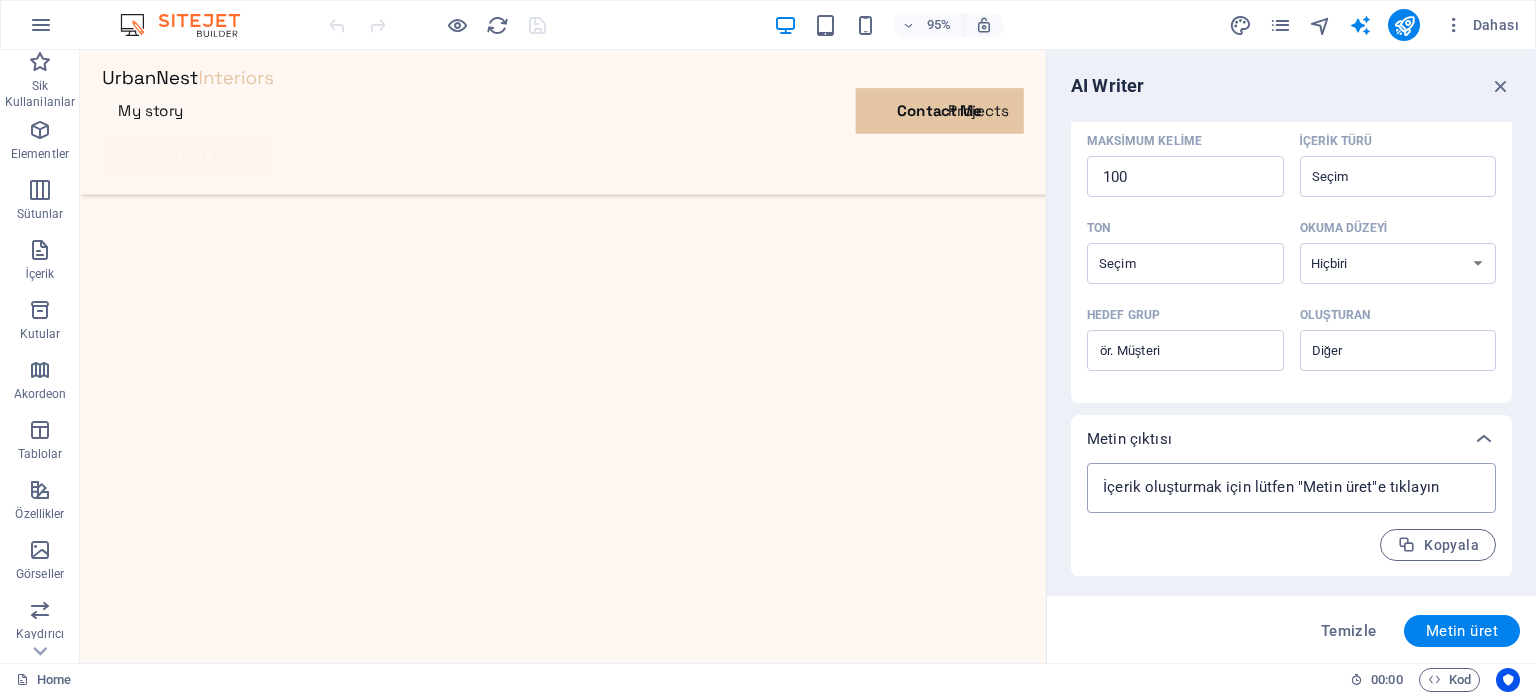 type on "x" 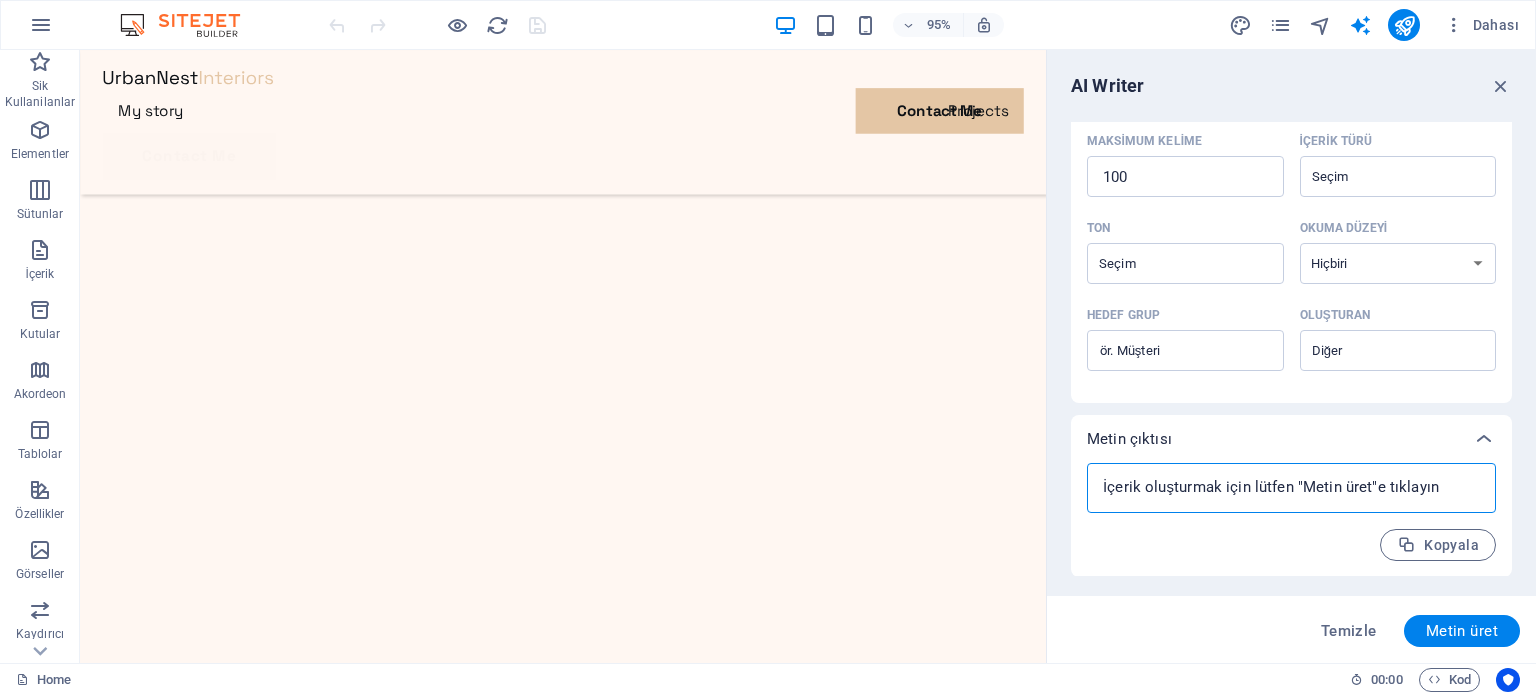 click at bounding box center [1291, 488] 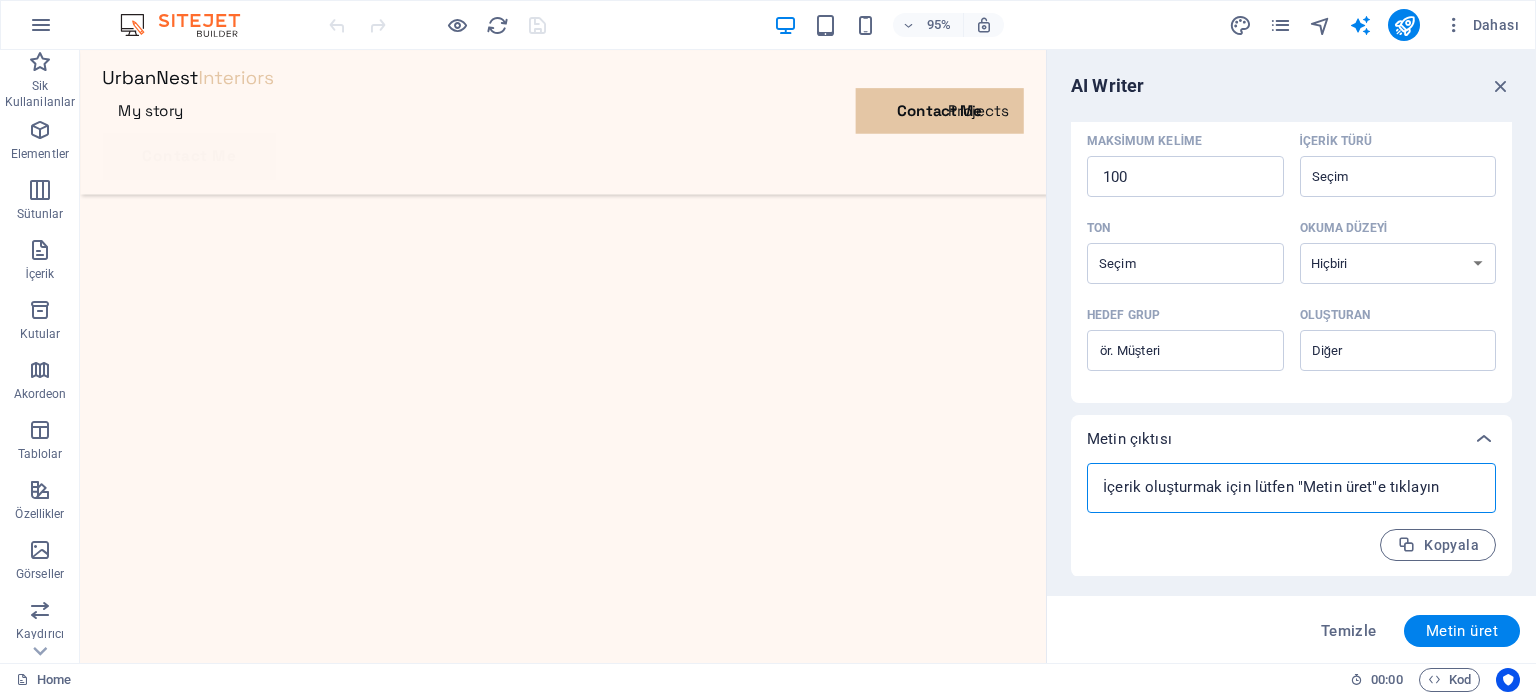 type 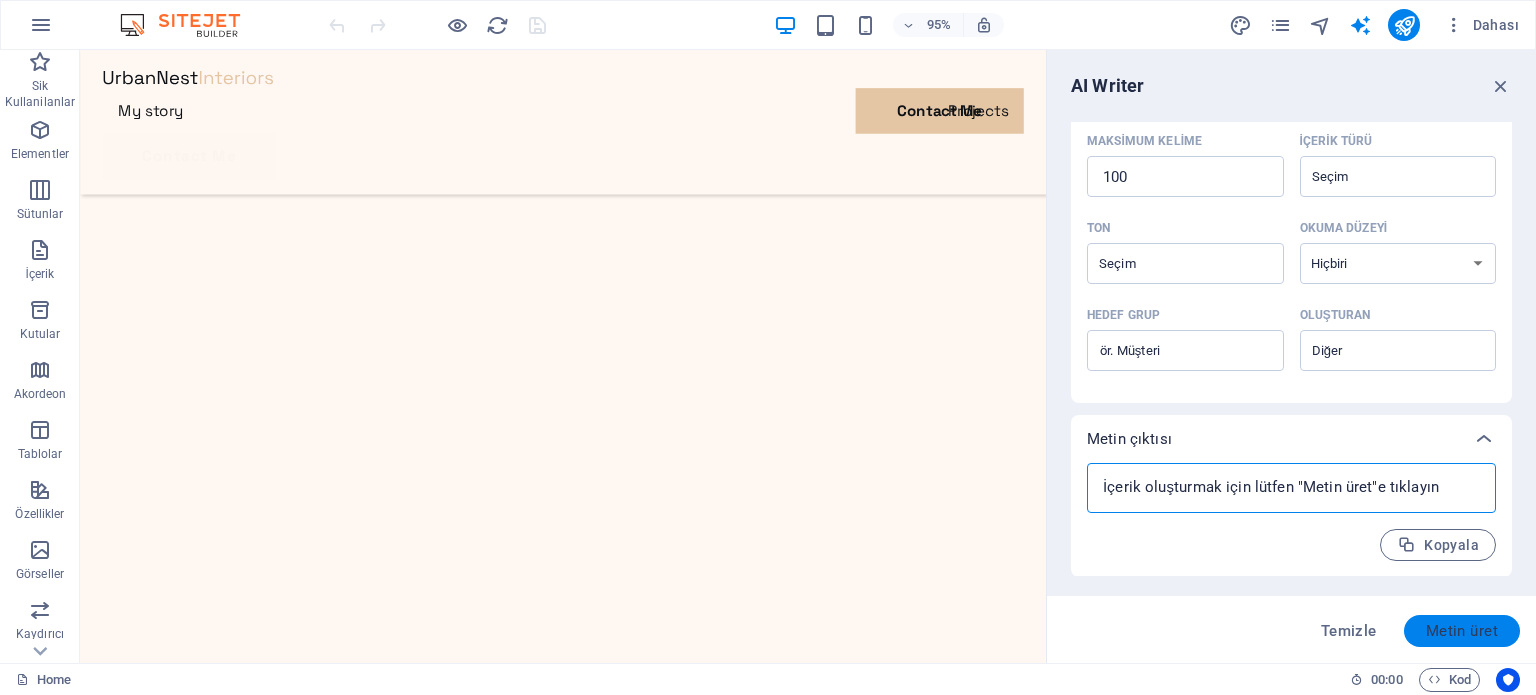 type on "x" 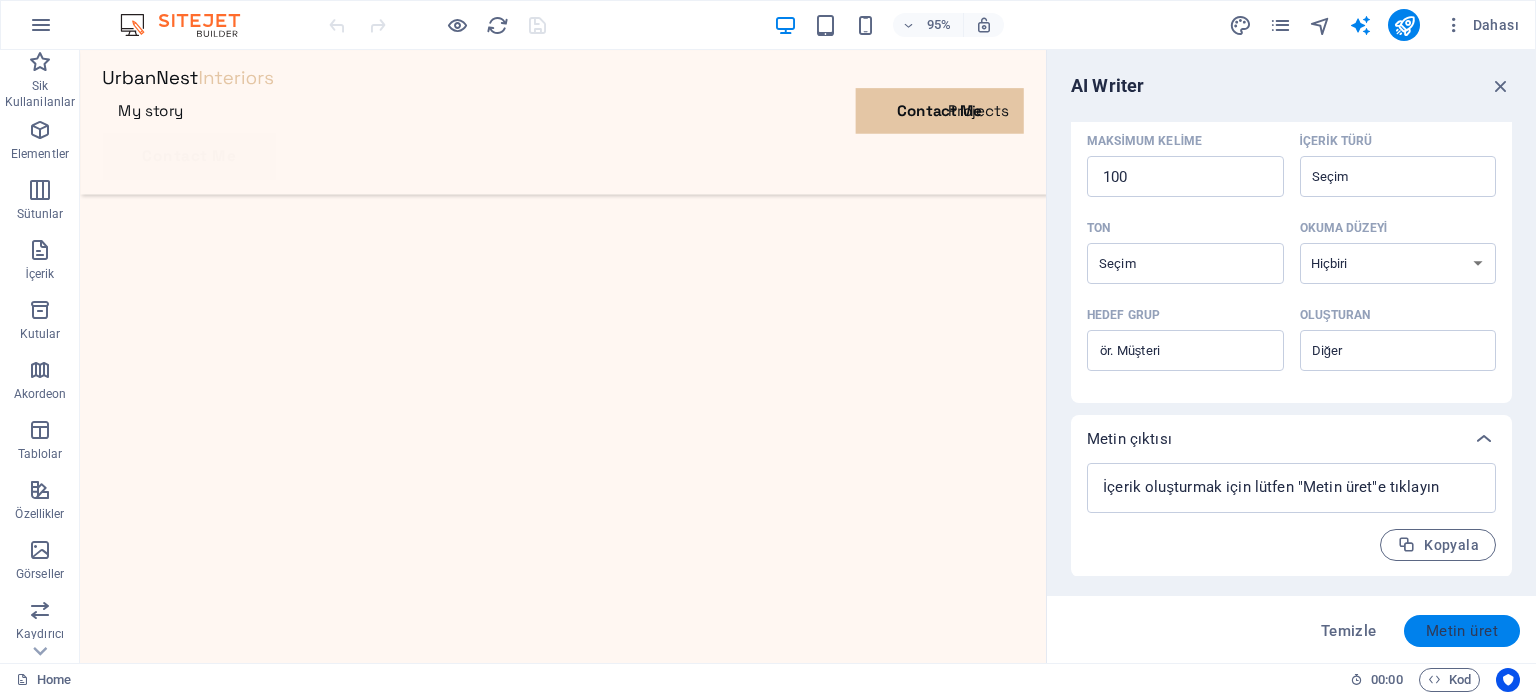 click on "Metin üret" at bounding box center (1462, 631) 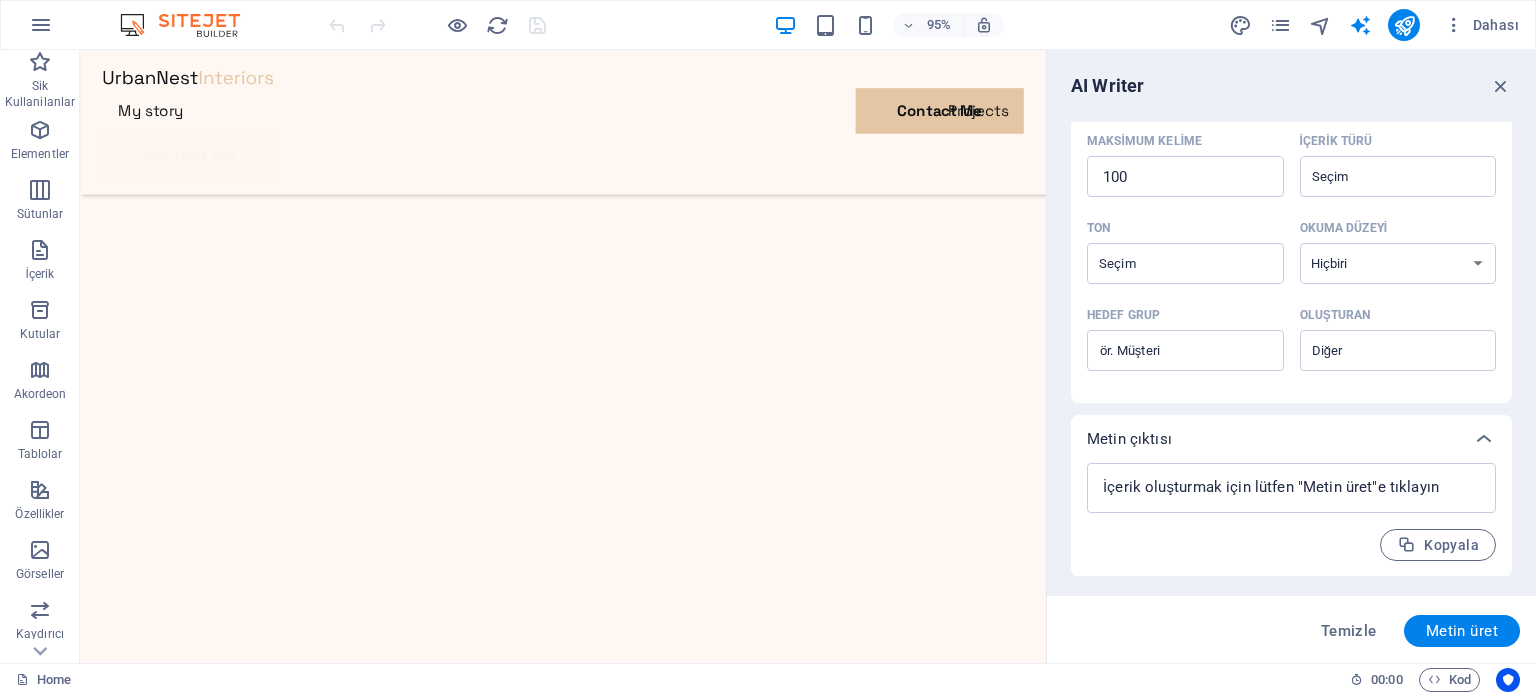 scroll, scrollTop: 0, scrollLeft: 0, axis: both 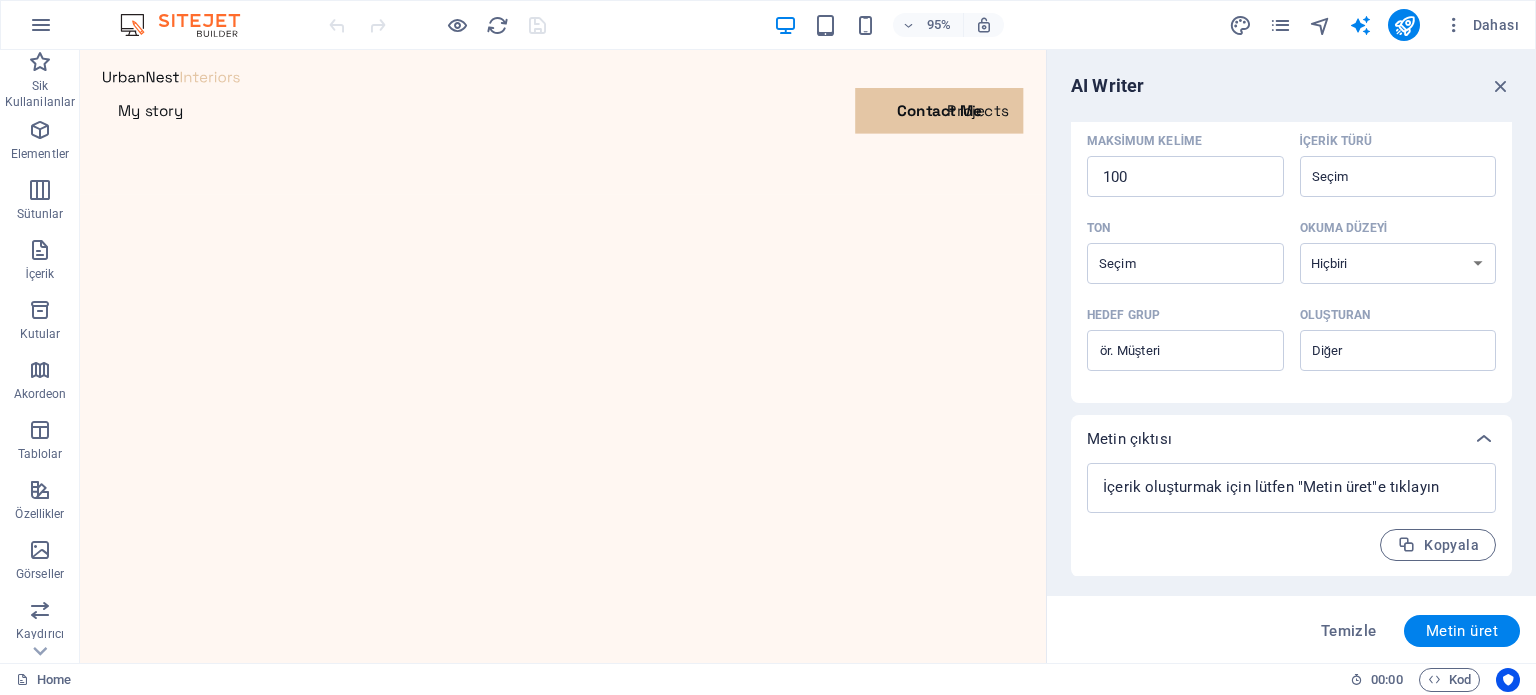 drag, startPoint x: 1089, startPoint y: 272, endPoint x: 1136, endPoint y: 136, distance: 143.89232 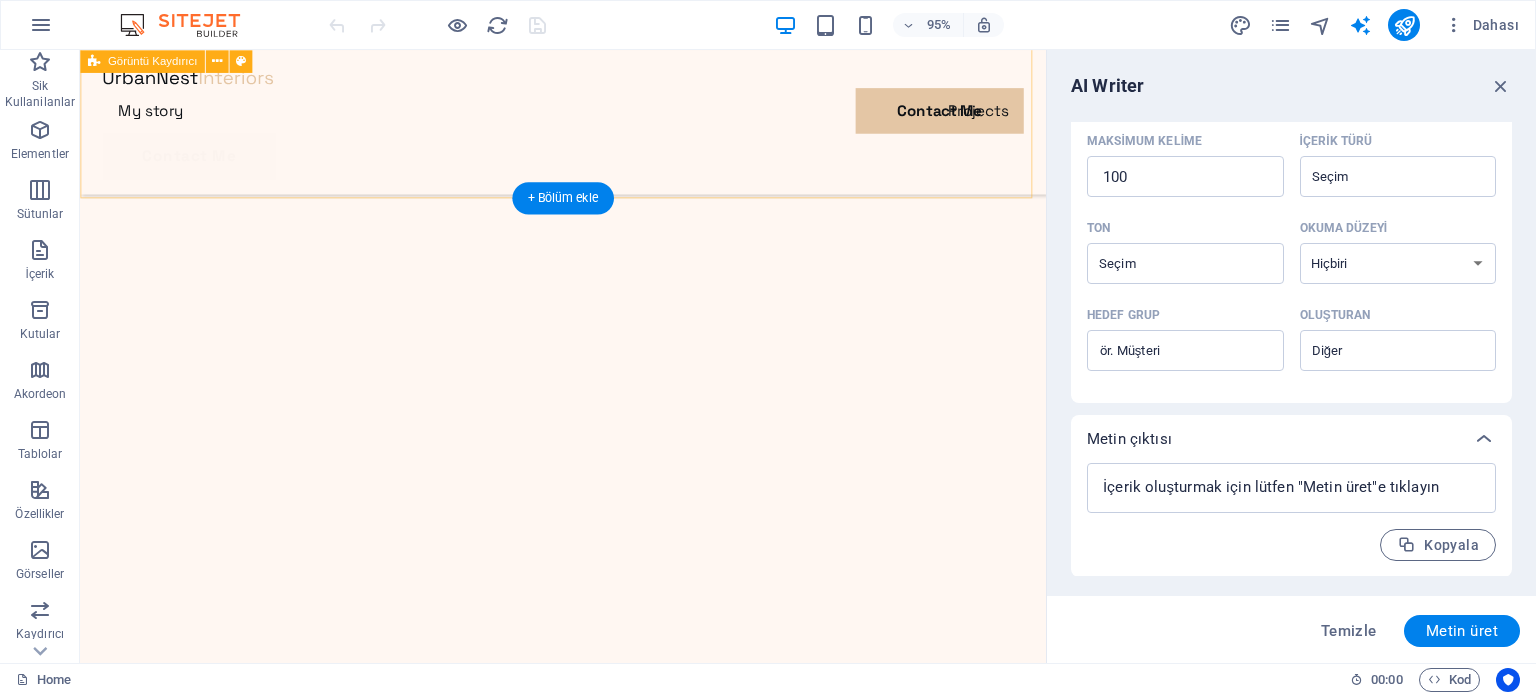 scroll, scrollTop: 500, scrollLeft: 0, axis: vertical 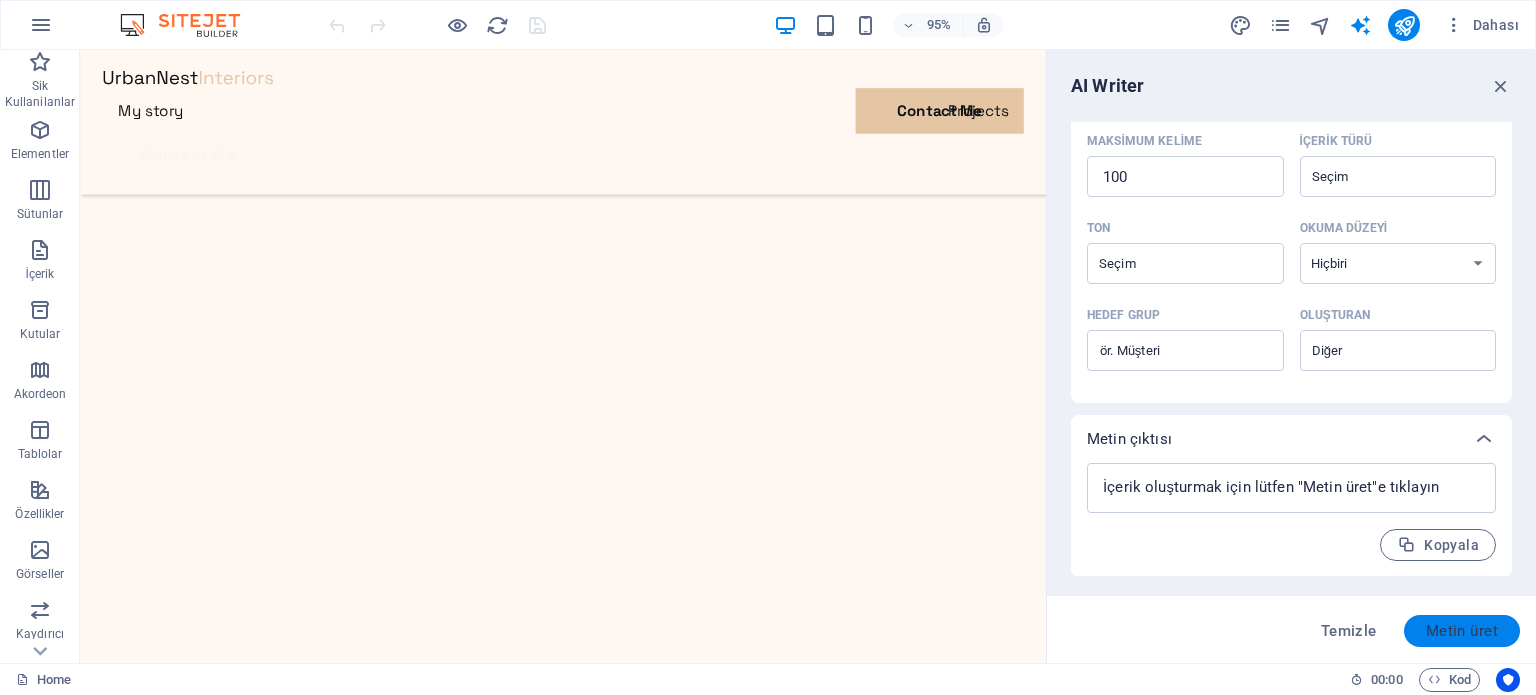 click on "Metin üret" at bounding box center (1462, 631) 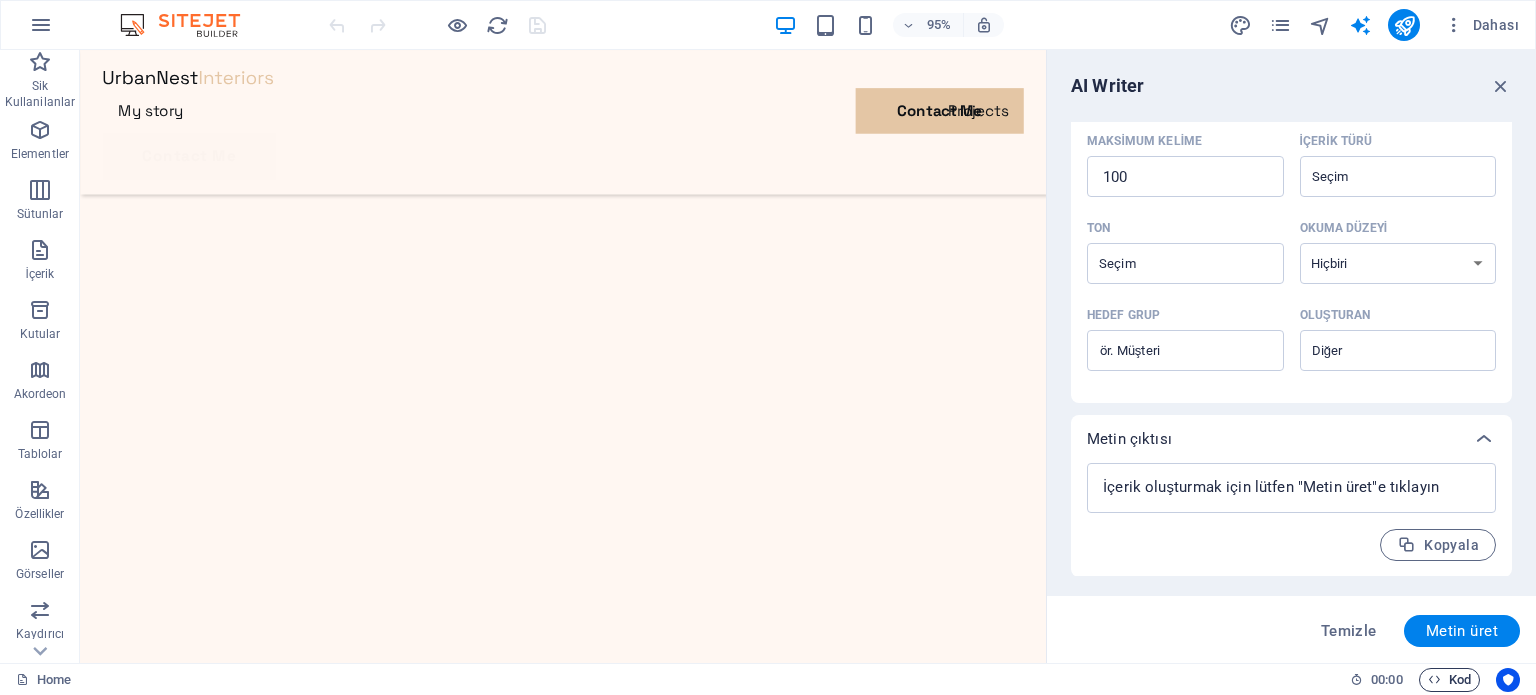 click on "Kod" at bounding box center (1449, 680) 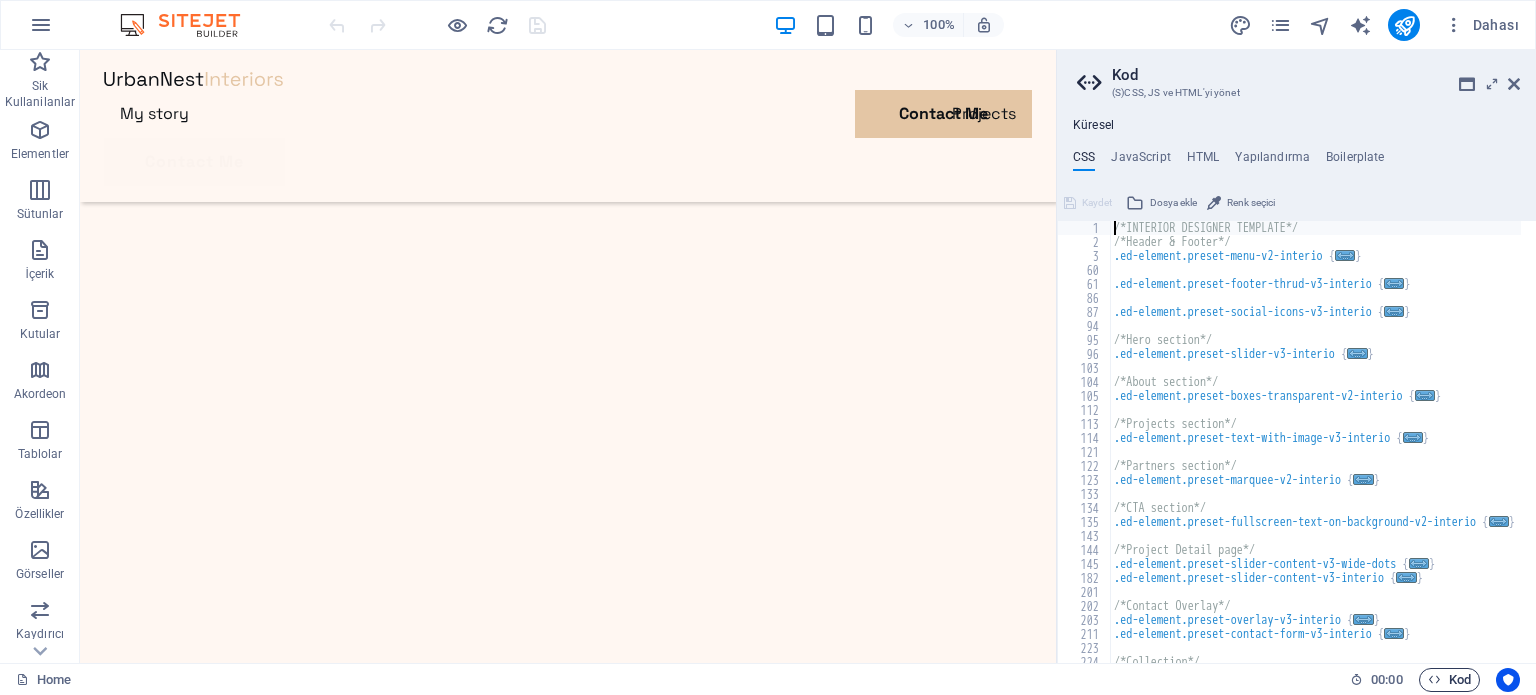 click on "Kod" at bounding box center (1449, 680) 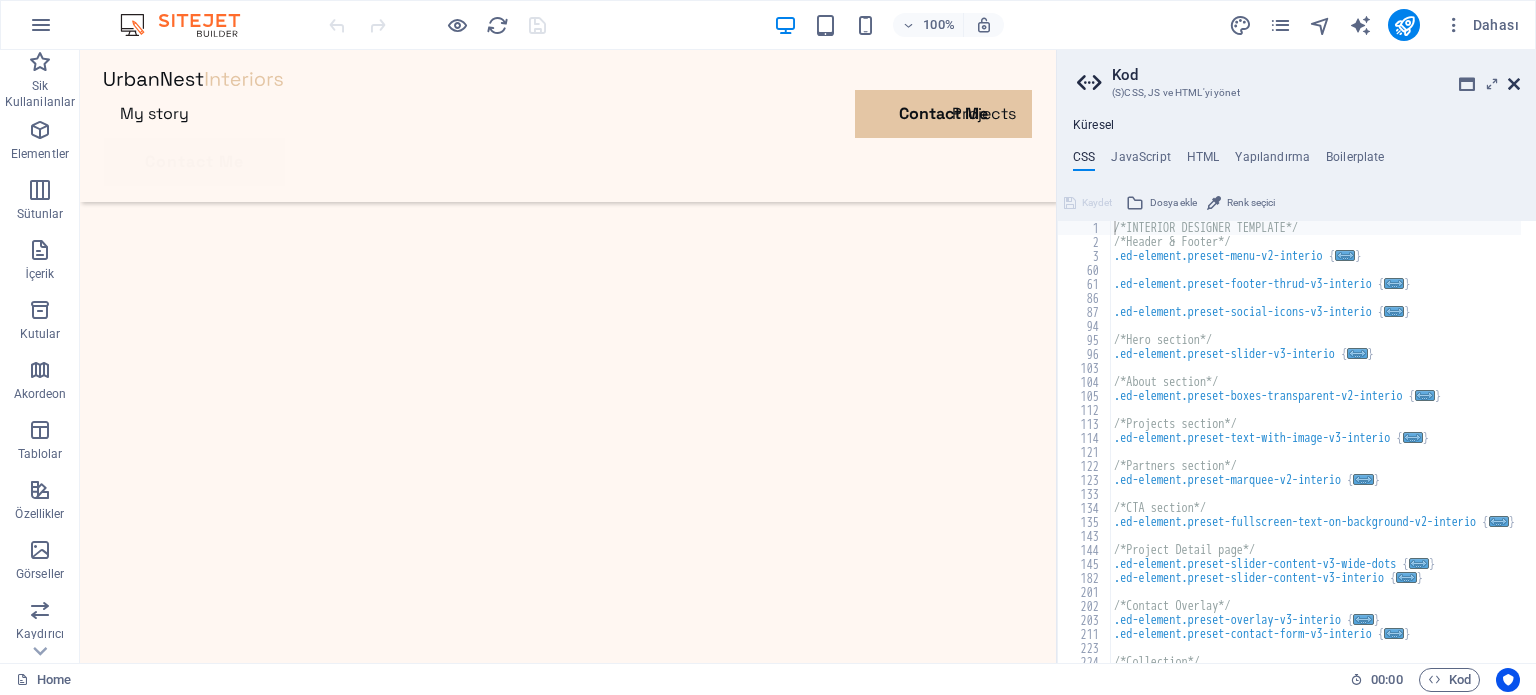 click at bounding box center [1514, 84] 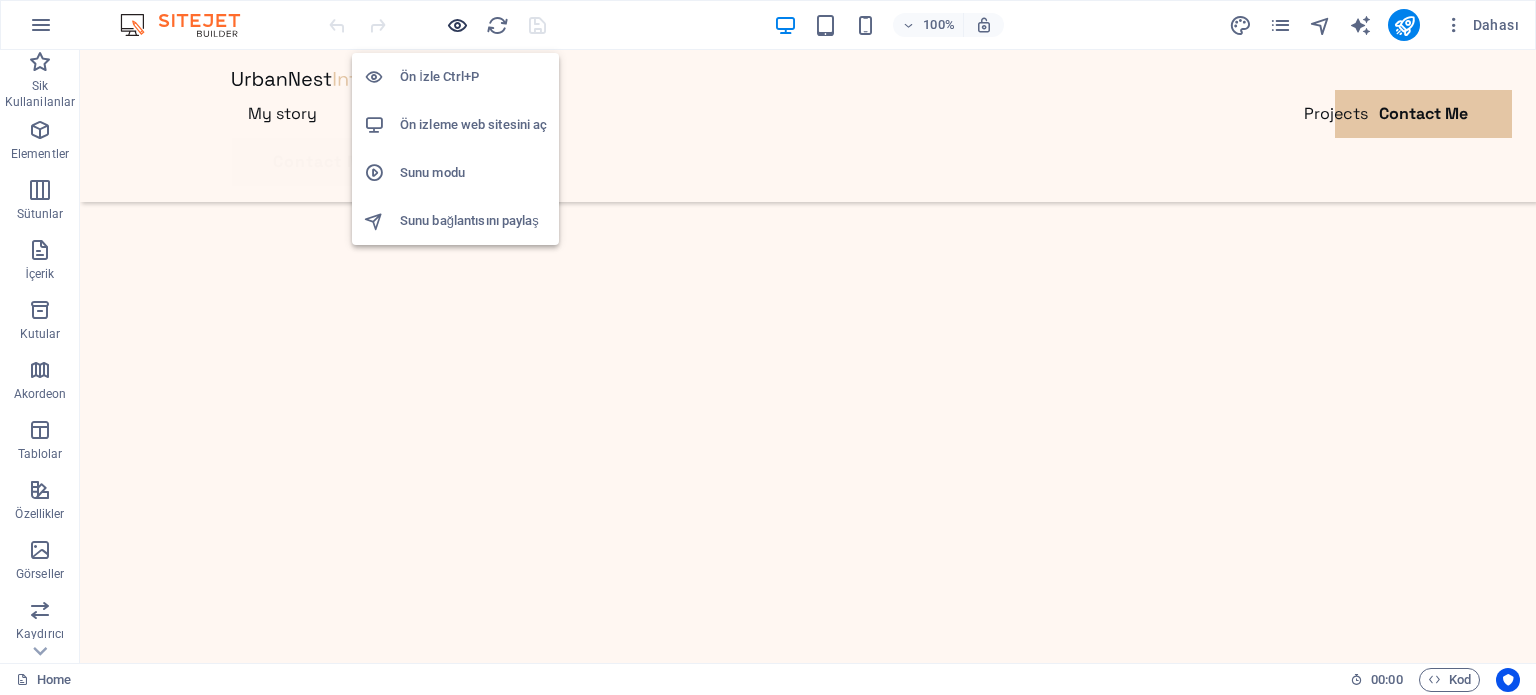 click at bounding box center [457, 25] 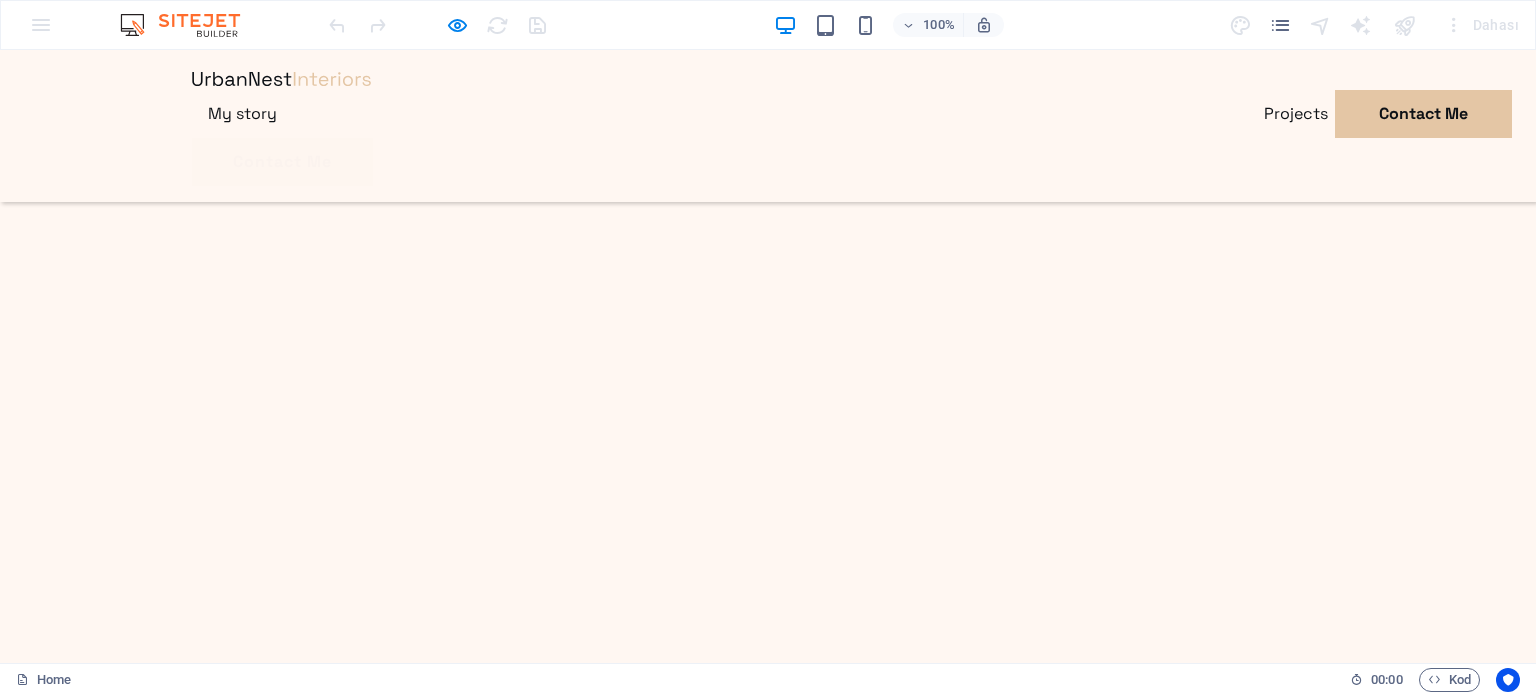 click at bounding box center (-3222, 2468) 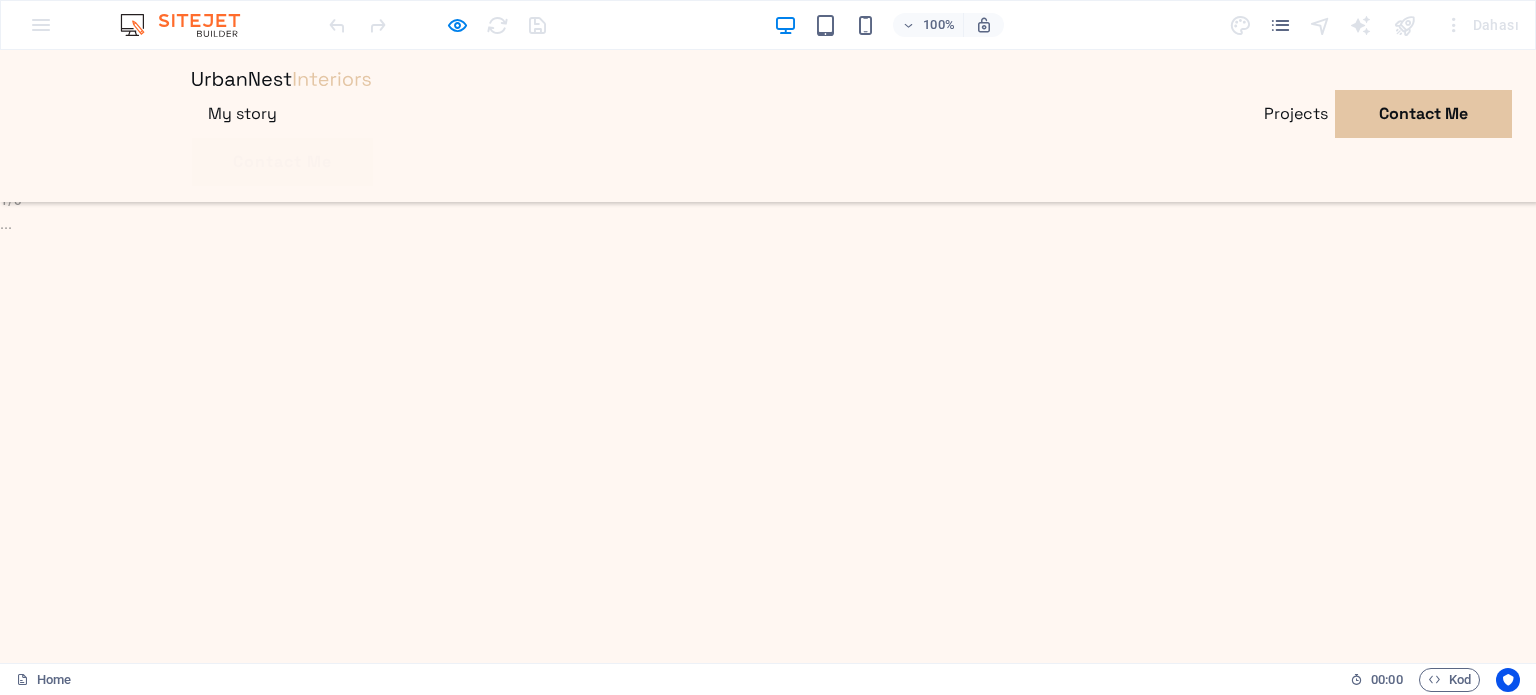 click at bounding box center (594, -119) 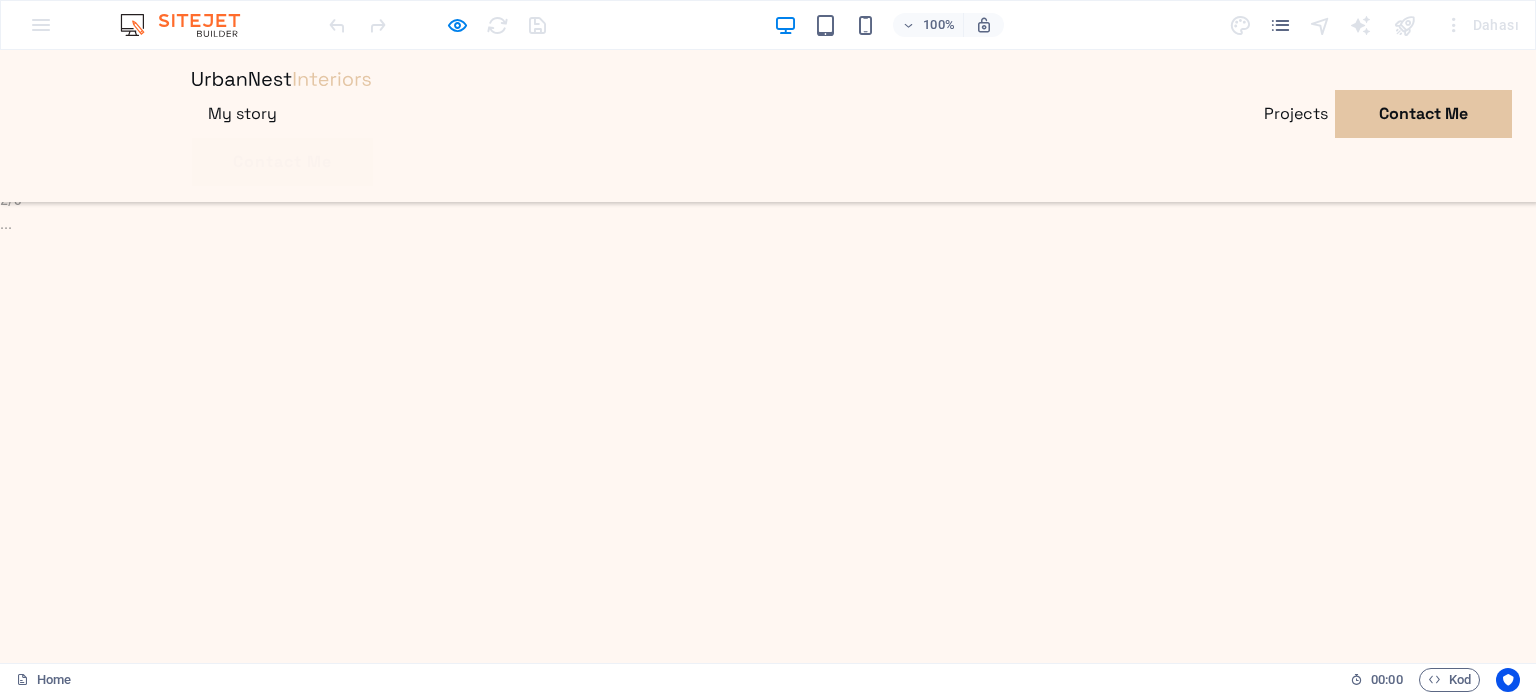 click at bounding box center (594, -119) 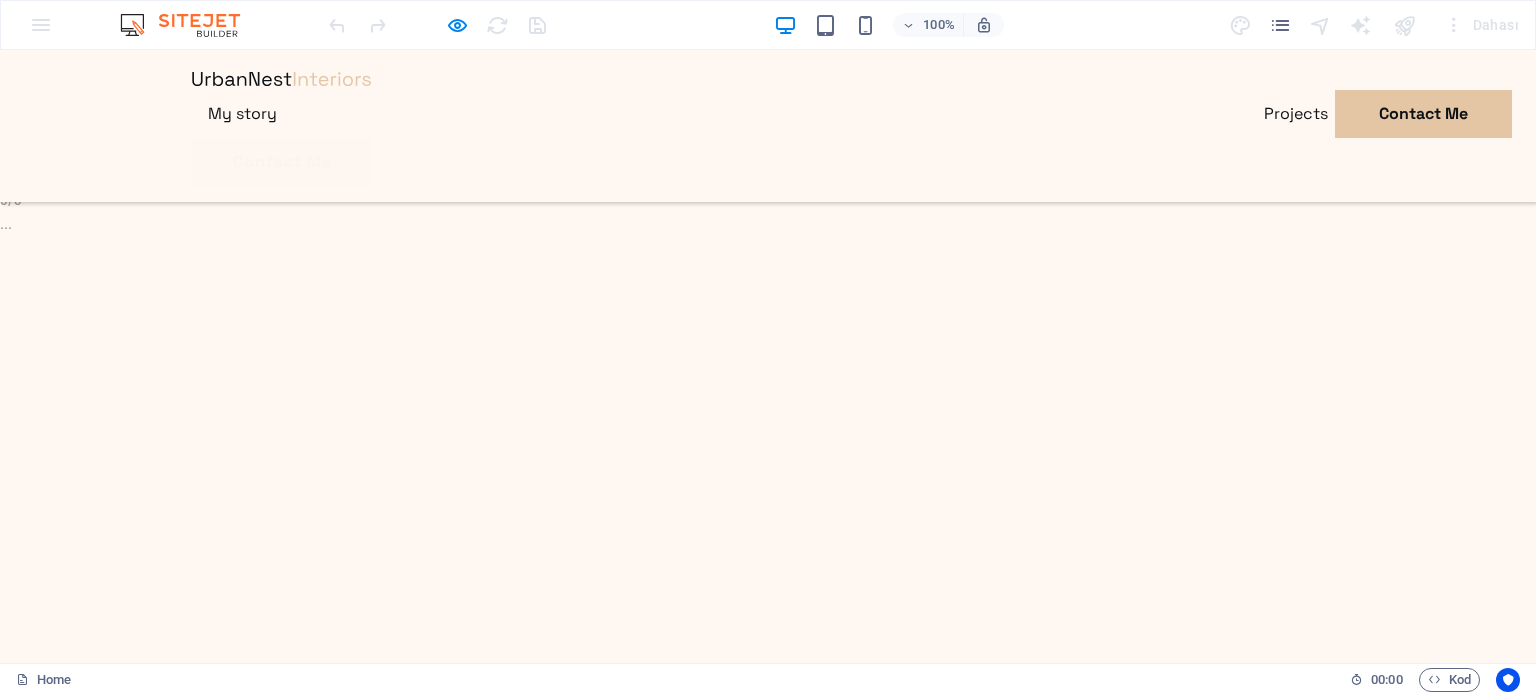 click at bounding box center [594, -119] 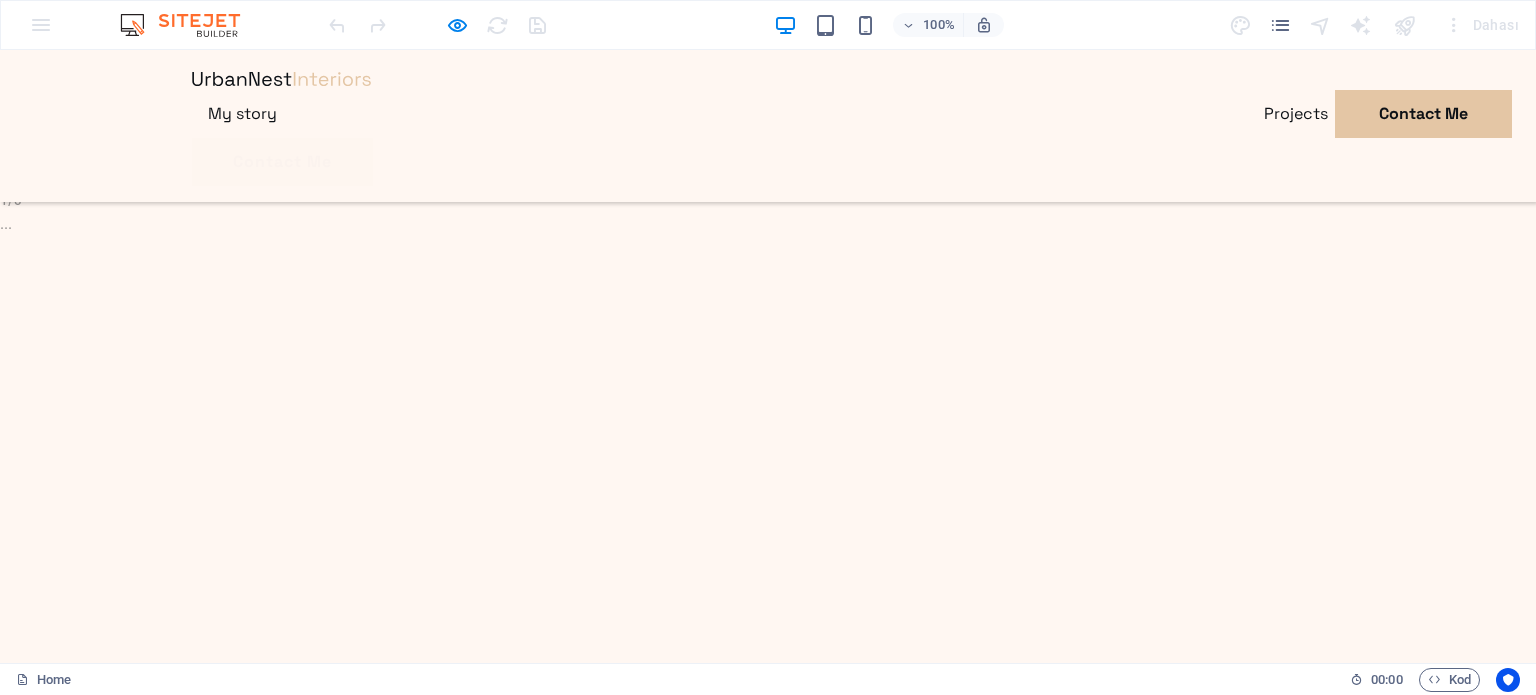 click at bounding box center [594, -119] 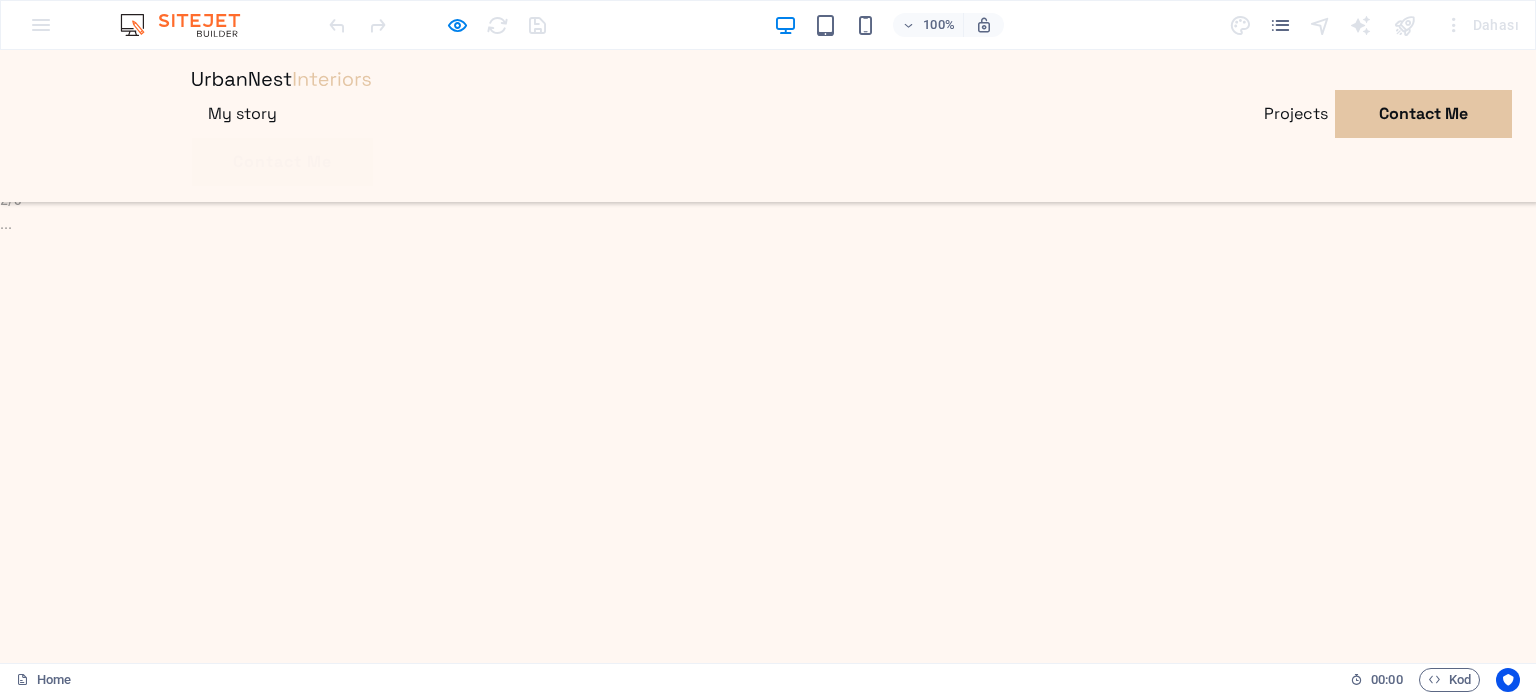 click at bounding box center (594, -119) 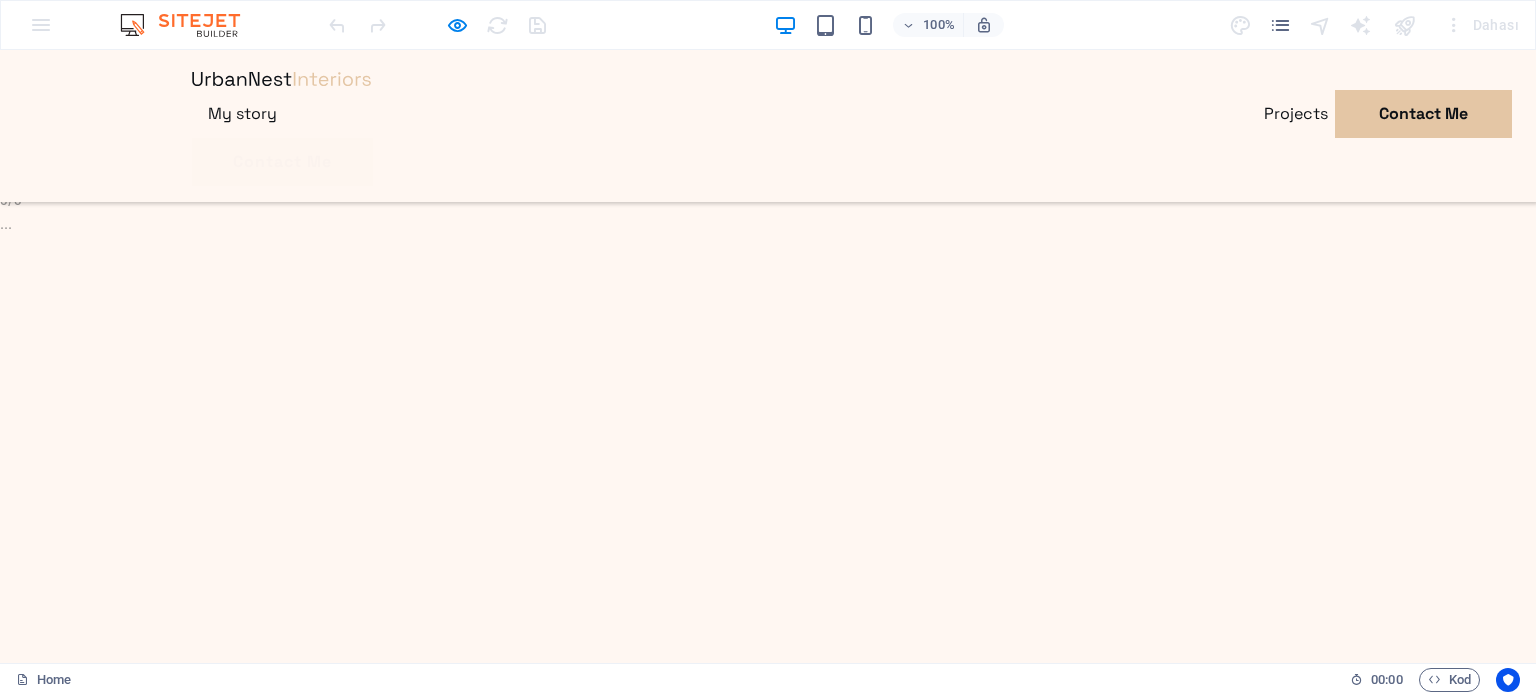 click at bounding box center (594, -119) 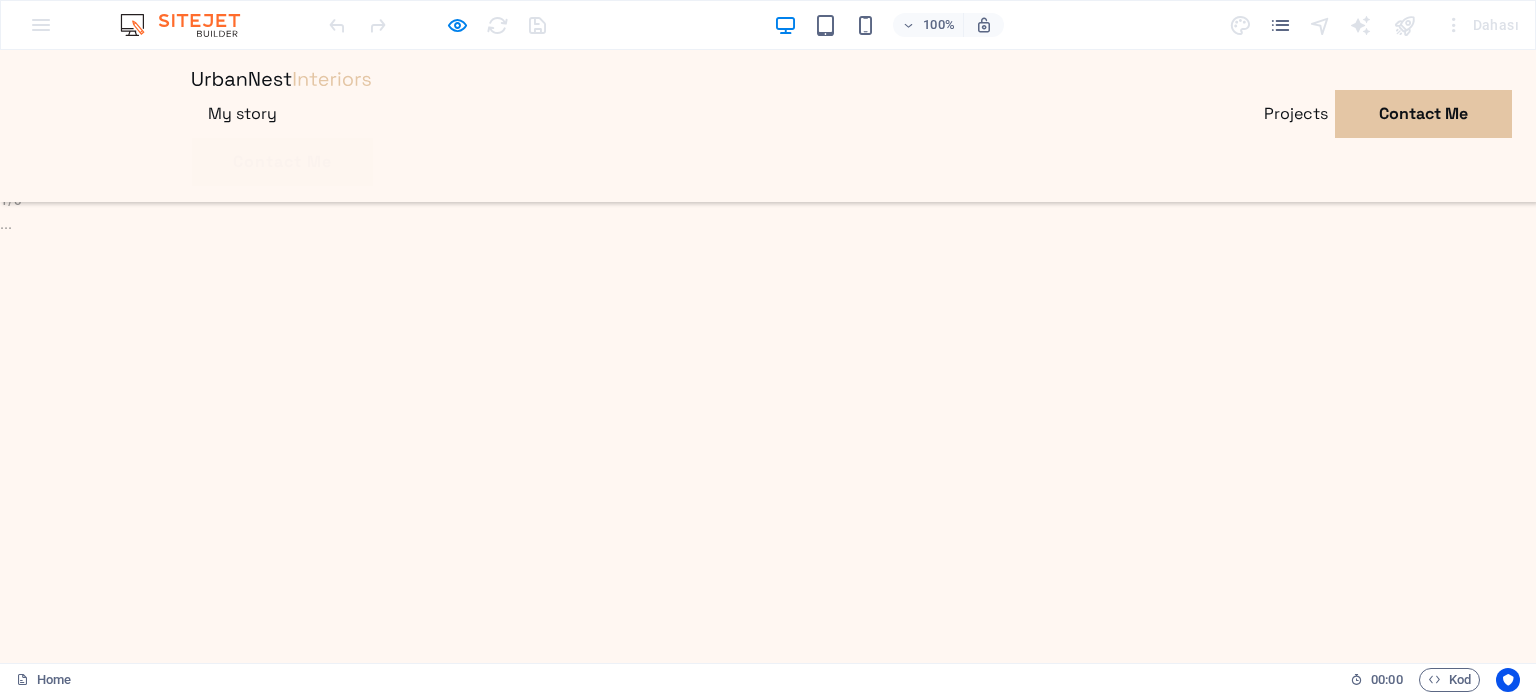 click at bounding box center (594, -119) 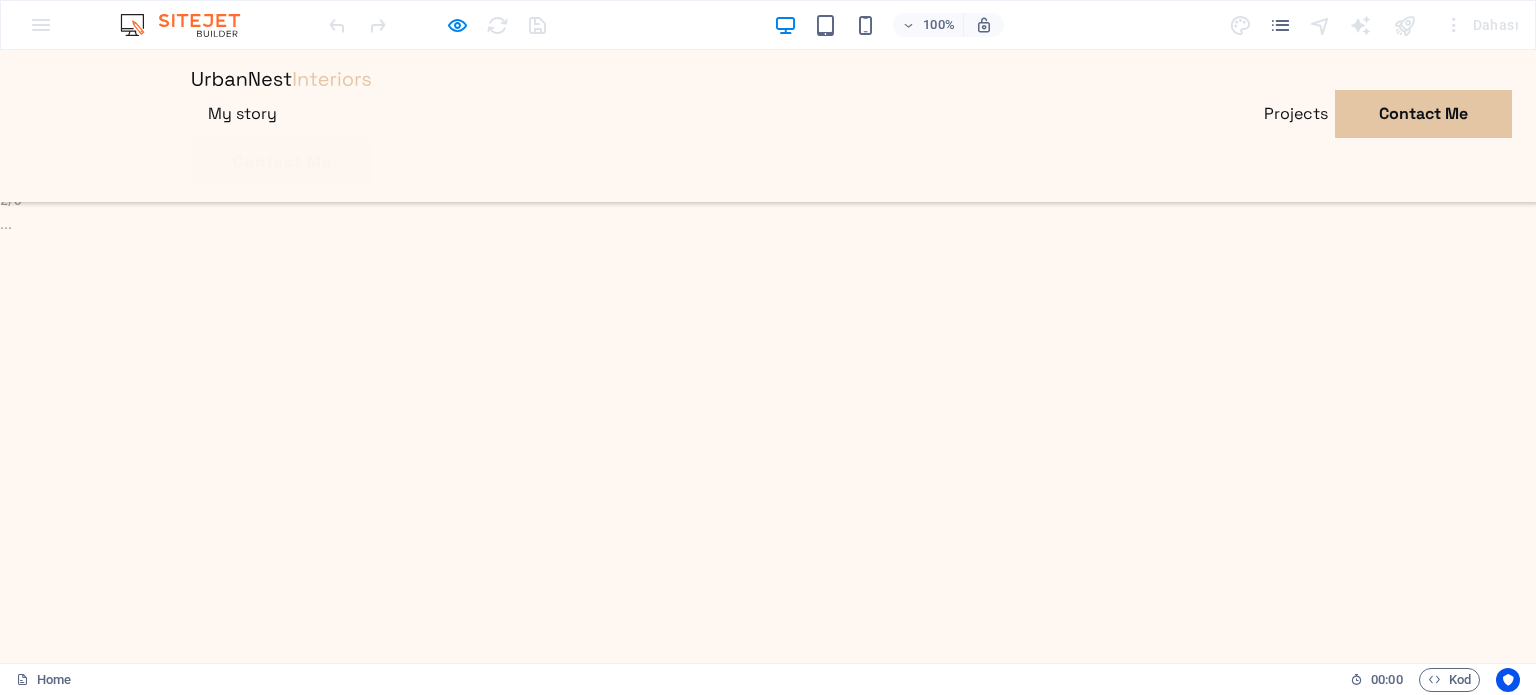 click on "× 2/3 ..." at bounding box center [760, -95] 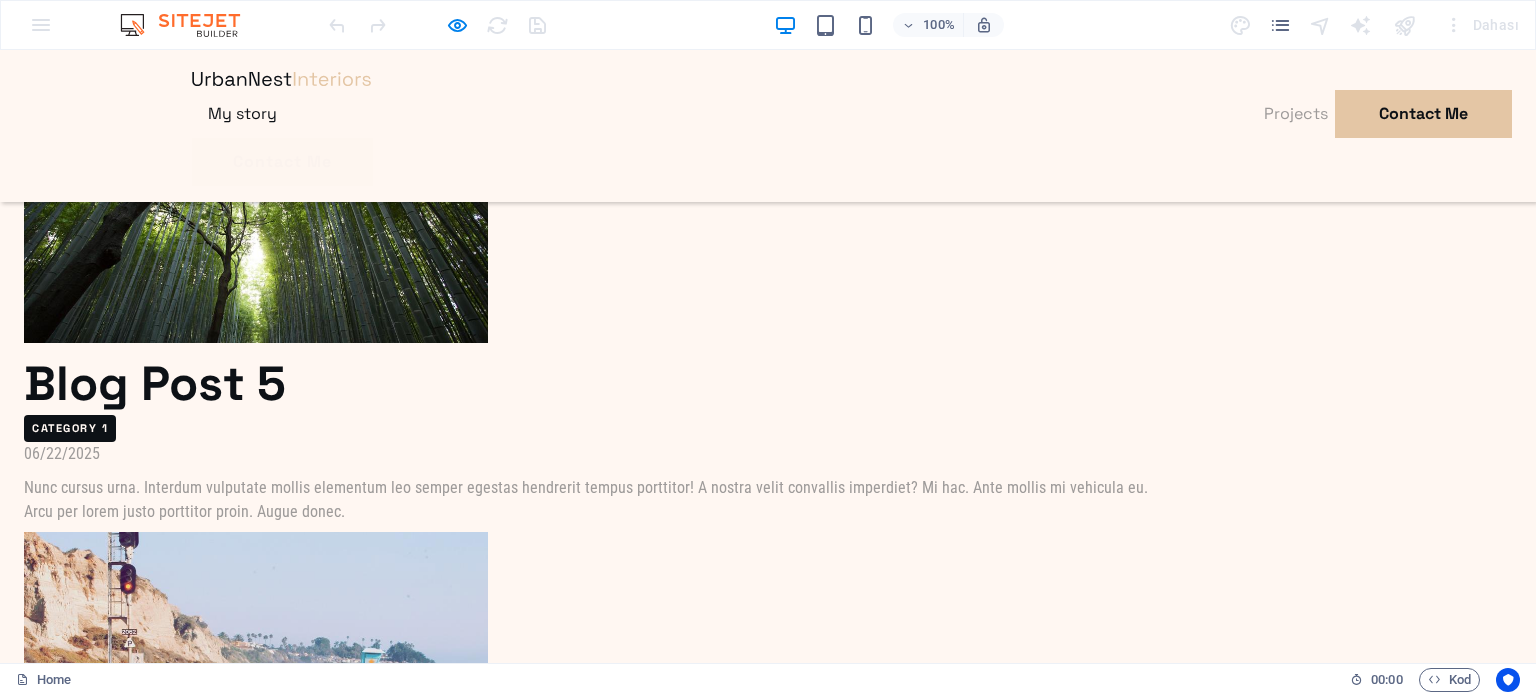 scroll, scrollTop: 6280, scrollLeft: 0, axis: vertical 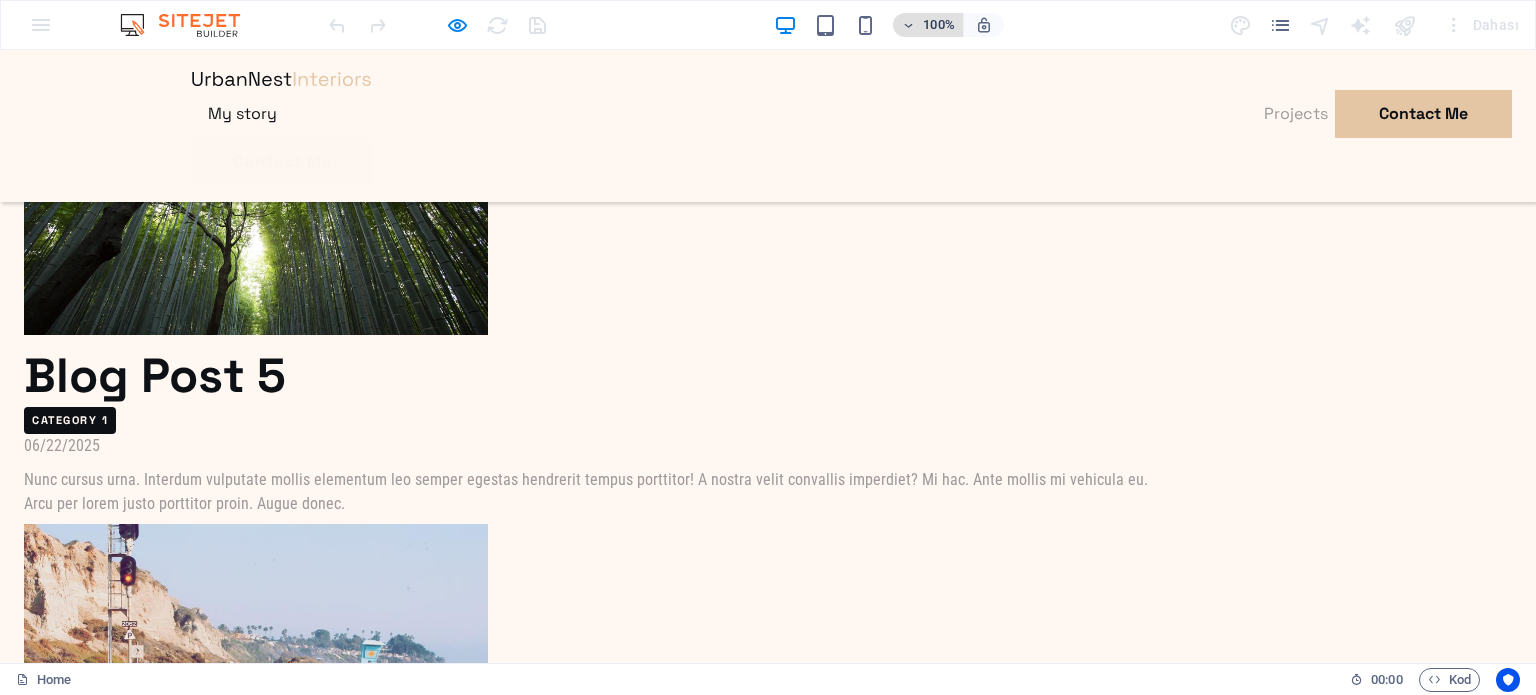click on "100%" at bounding box center [939, 25] 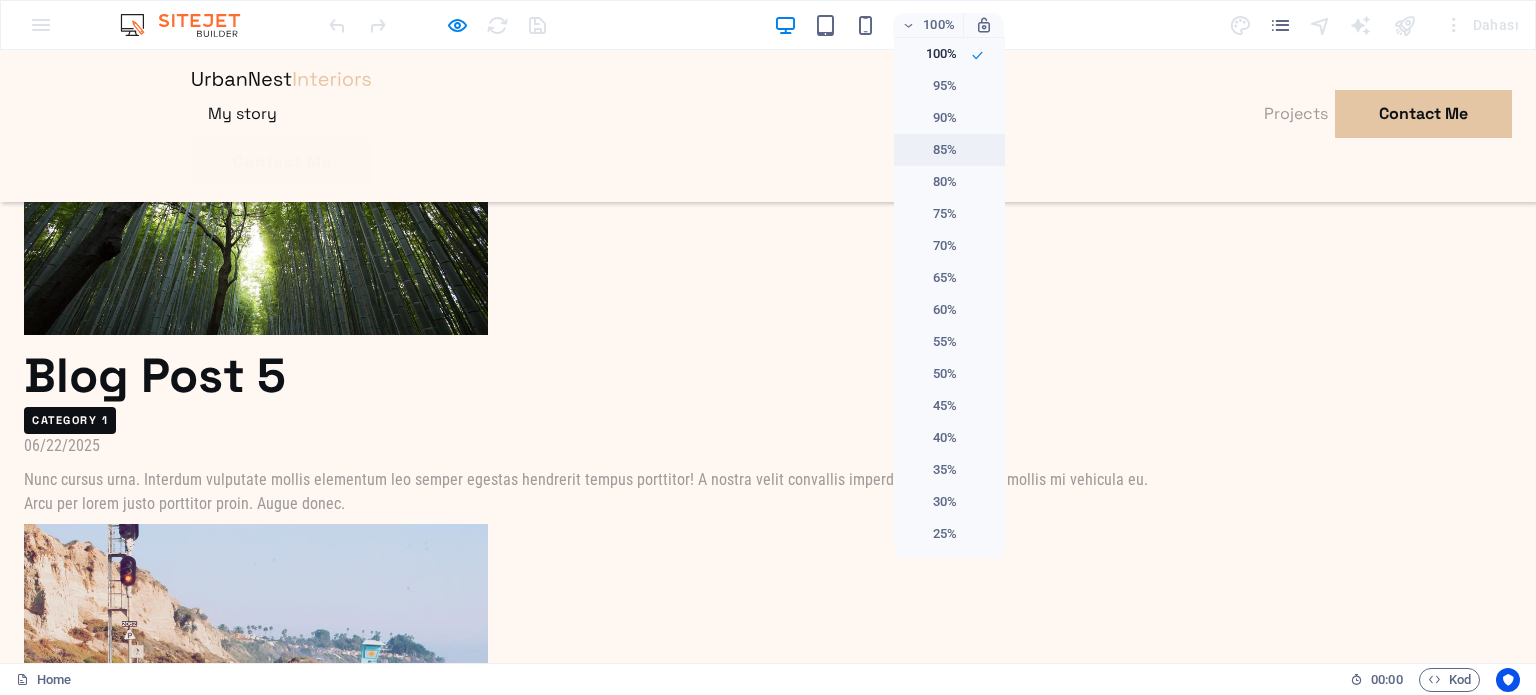 click on "85%" at bounding box center [931, 150] 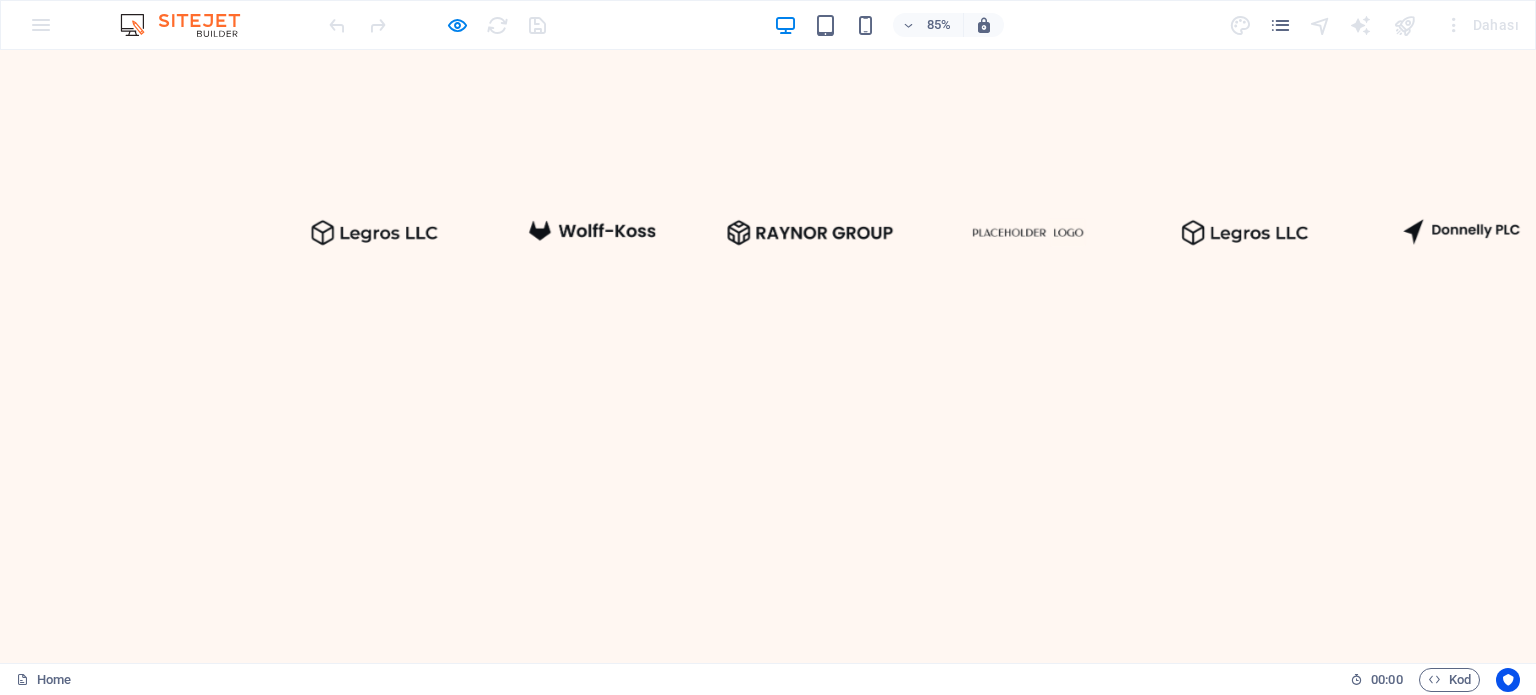scroll, scrollTop: 0, scrollLeft: 0, axis: both 